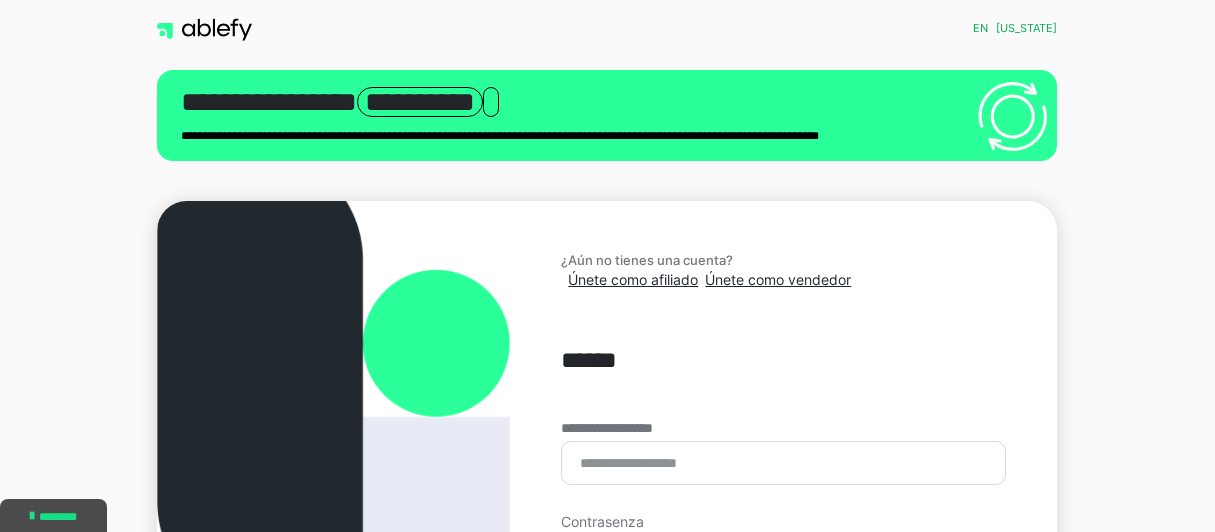 scroll, scrollTop: 0, scrollLeft: 0, axis: both 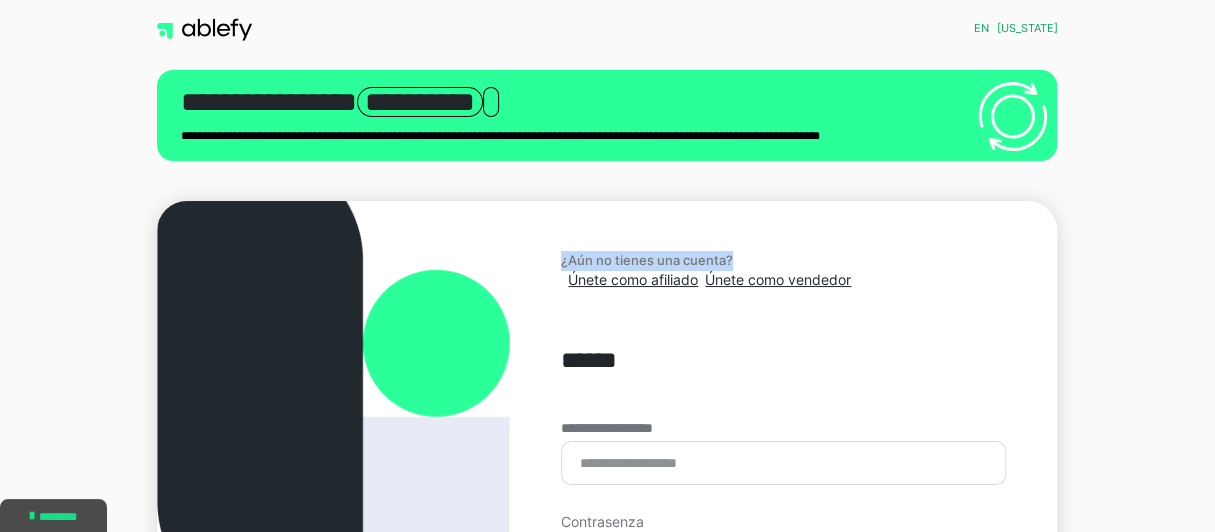 drag, startPoint x: 1201, startPoint y: 145, endPoint x: 1205, endPoint y: 191, distance: 46.173584 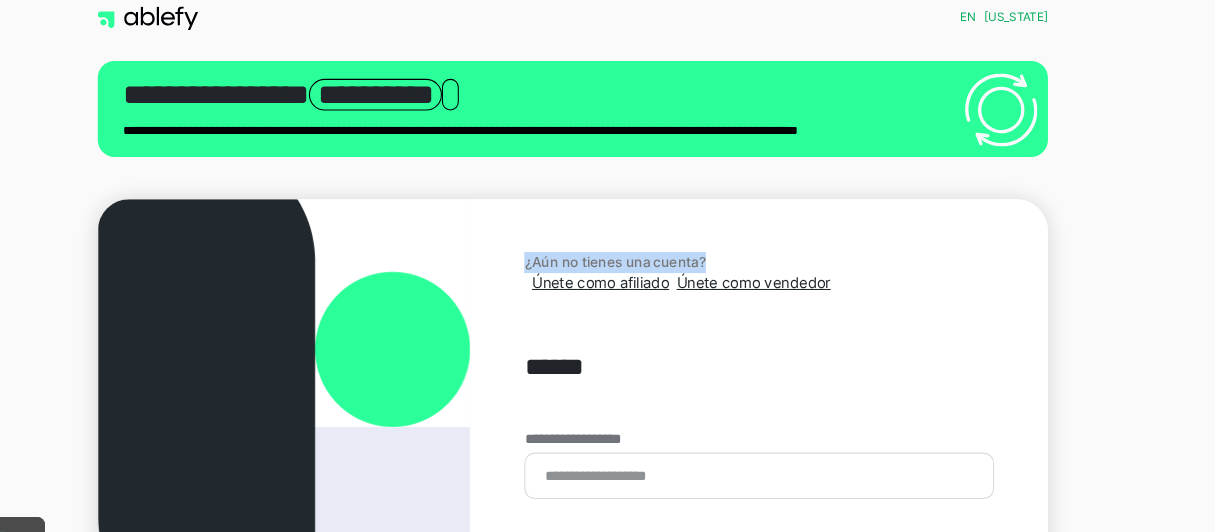 scroll, scrollTop: 3, scrollLeft: 0, axis: vertical 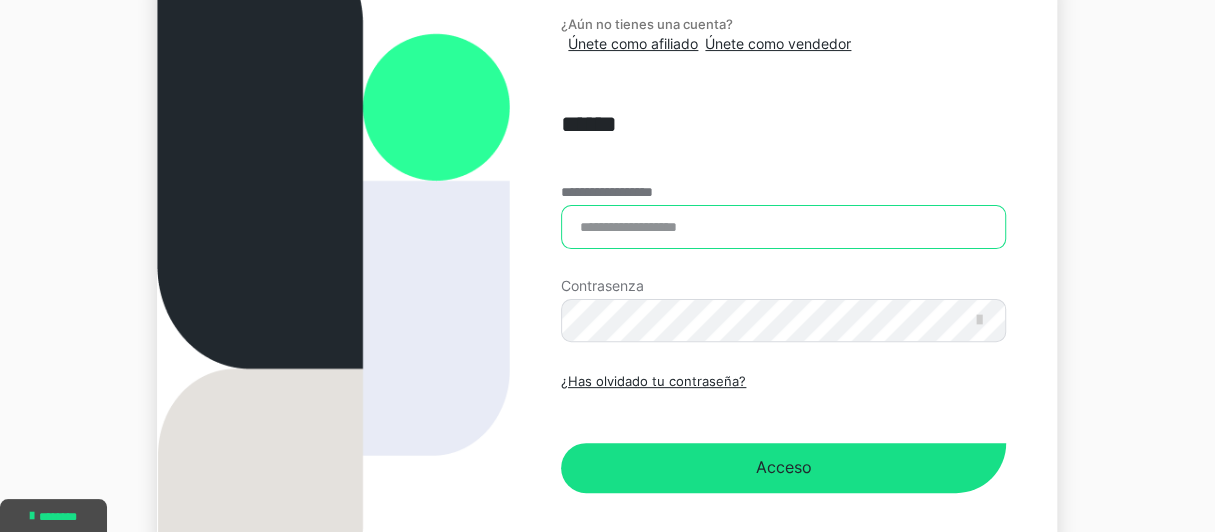 click on "**********" at bounding box center (783, 227) 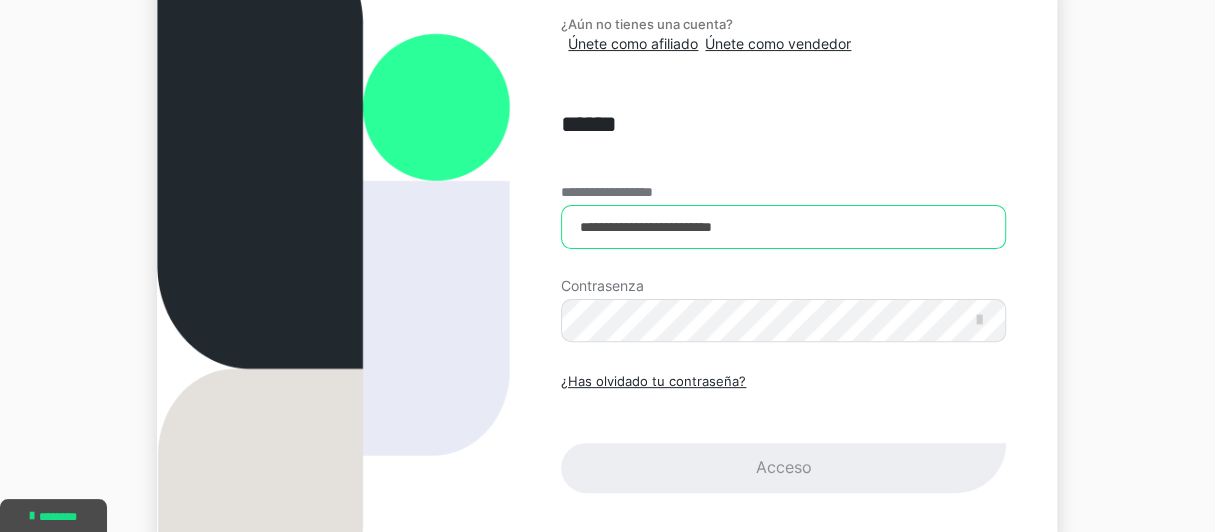 type on "**********" 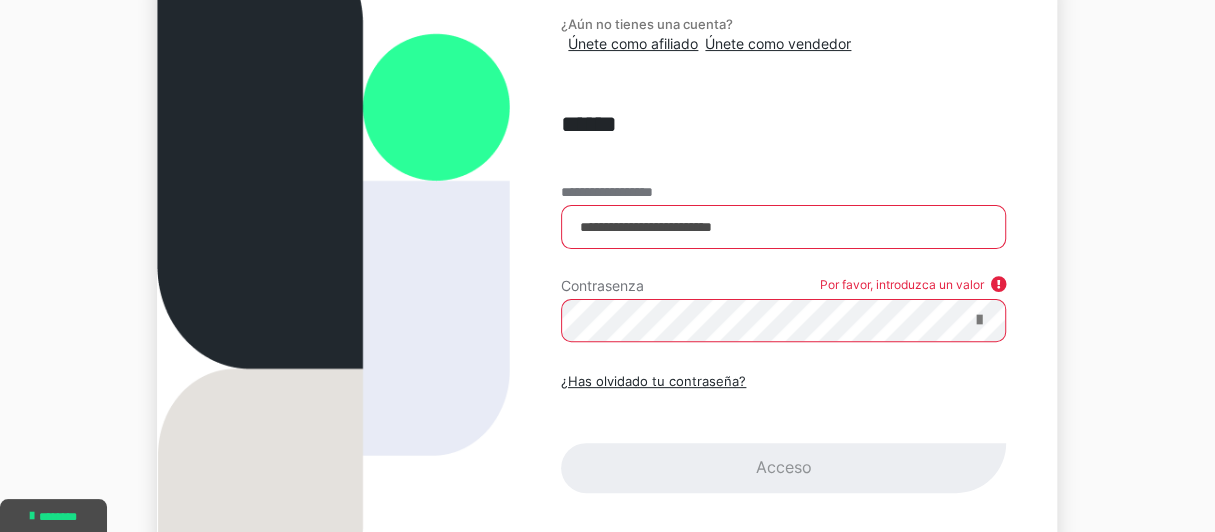 click at bounding box center [978, 320] 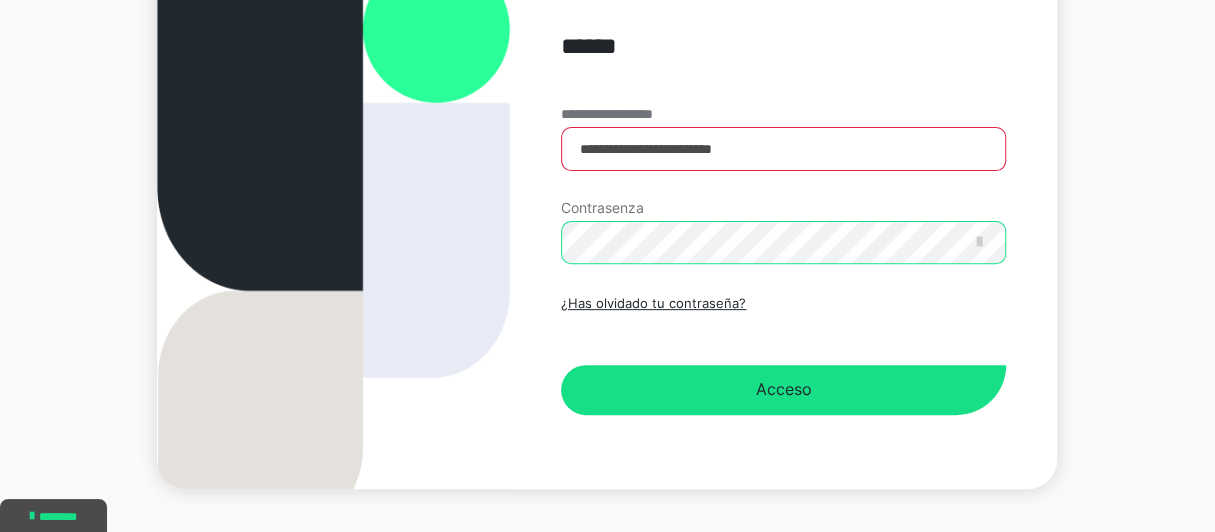 scroll, scrollTop: 359, scrollLeft: 0, axis: vertical 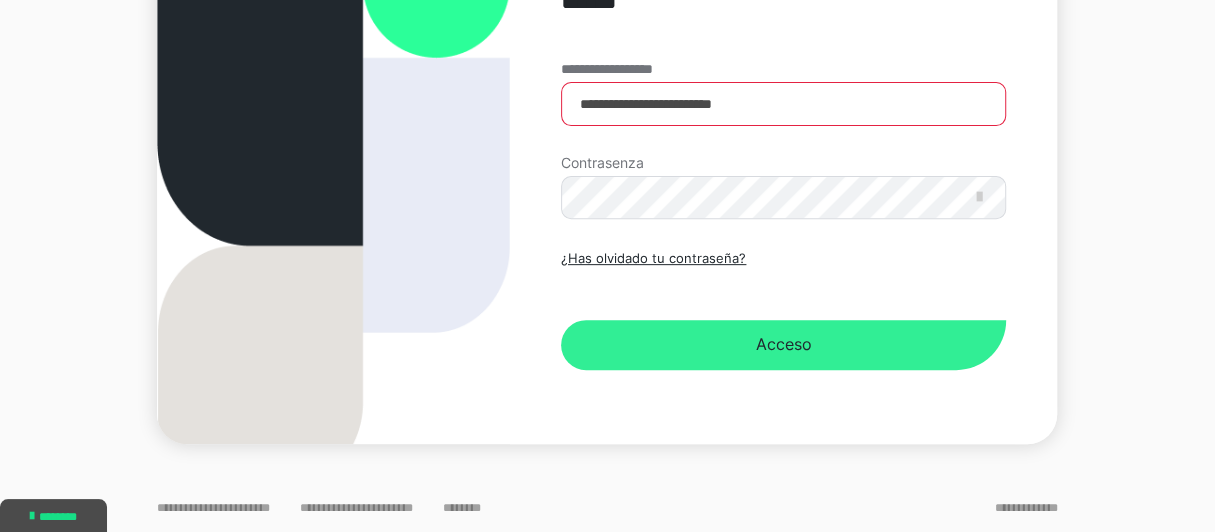 click on "Acceso" at bounding box center (784, 344) 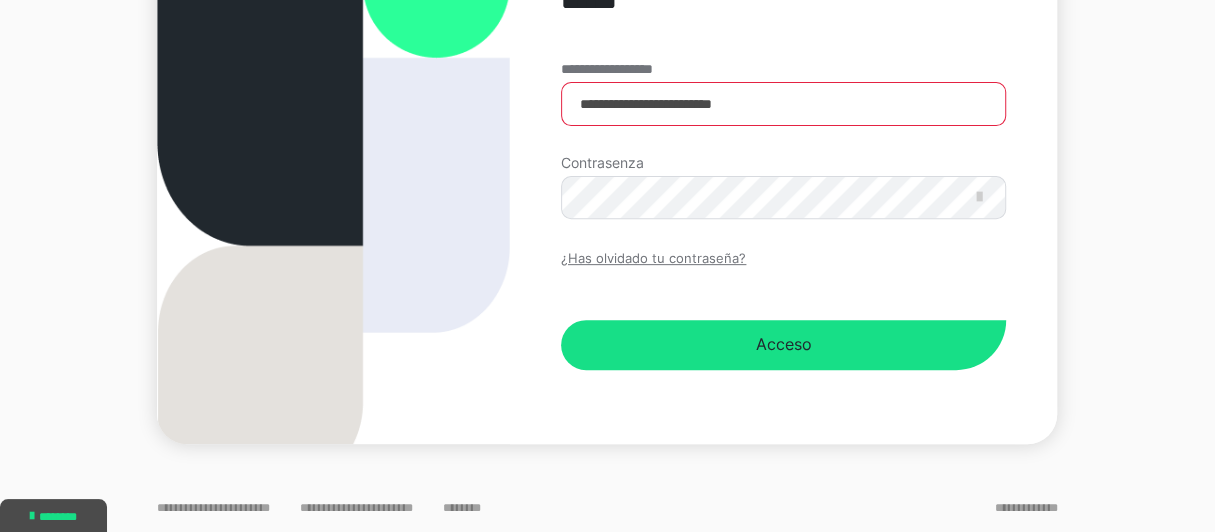 click on "¿Has olvidado tu contraseña?" at bounding box center (653, 258) 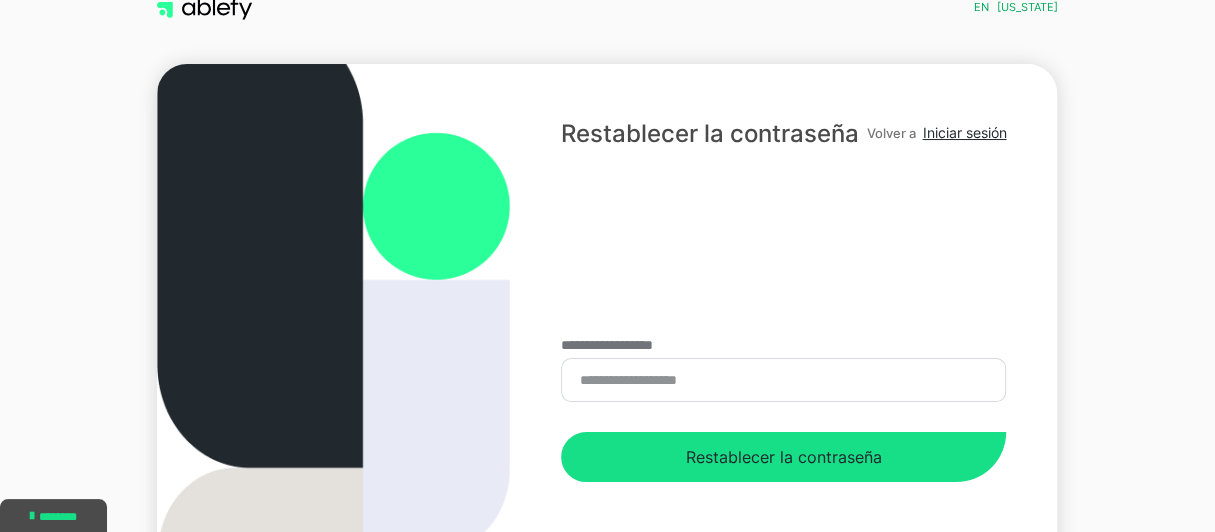 scroll, scrollTop: 0, scrollLeft: 0, axis: both 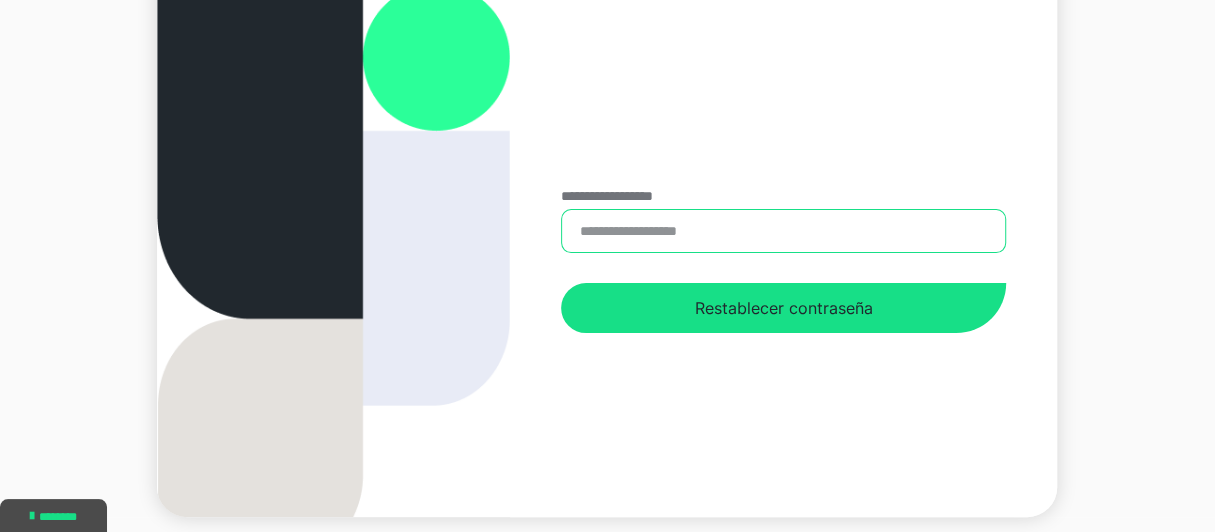 click on "**********" at bounding box center [783, 231] 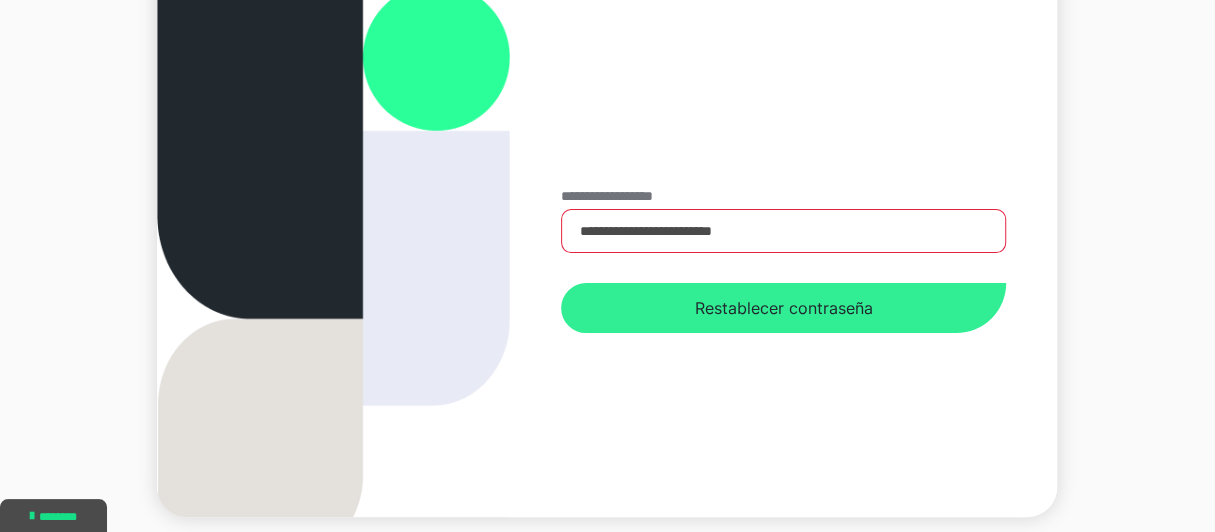 click on "Restablecer contraseña" at bounding box center [784, 308] 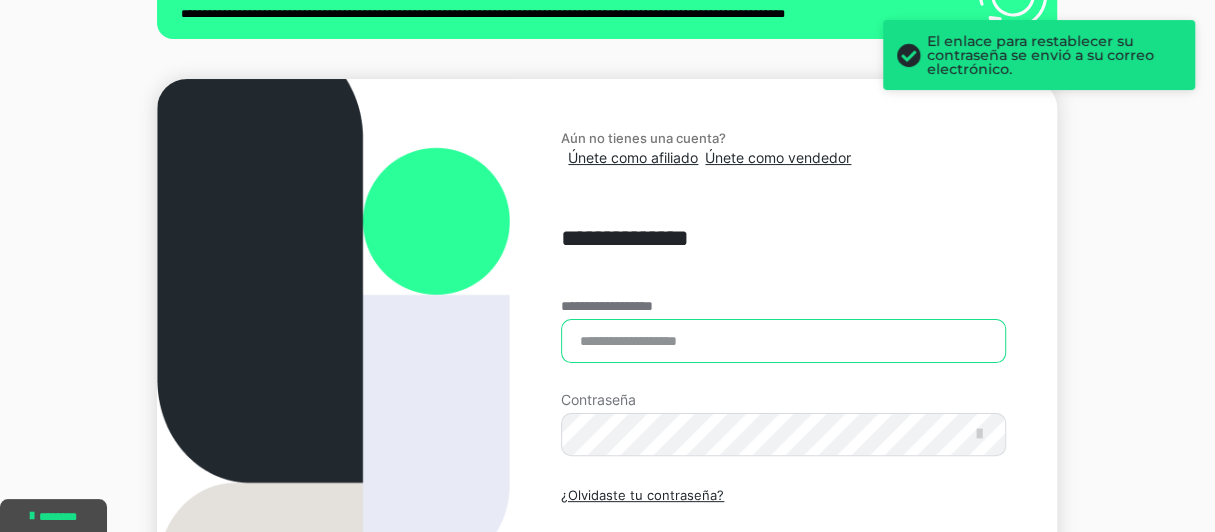 type on "**********" 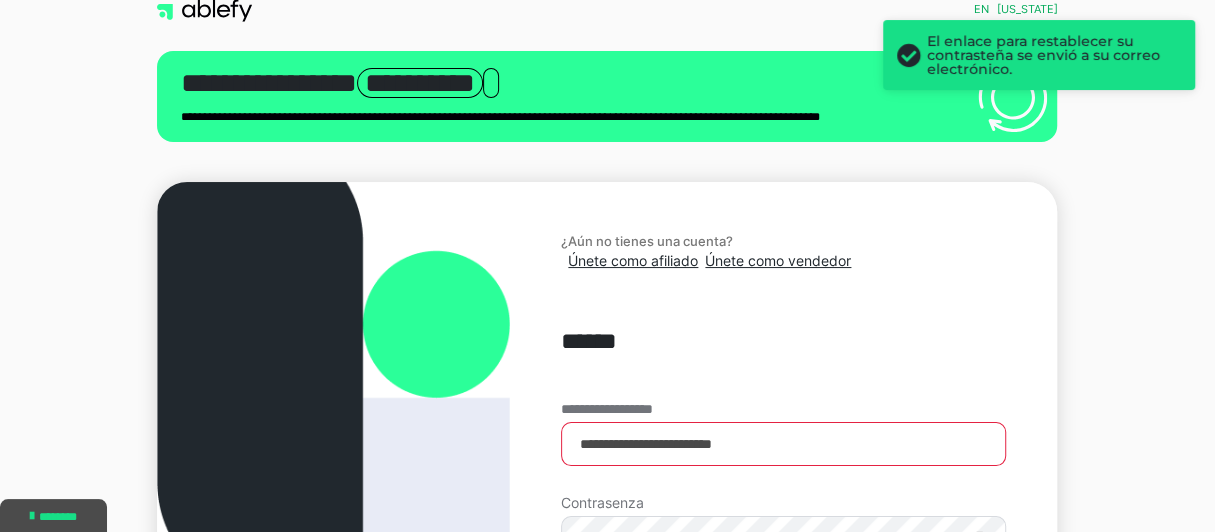 scroll, scrollTop: 0, scrollLeft: 0, axis: both 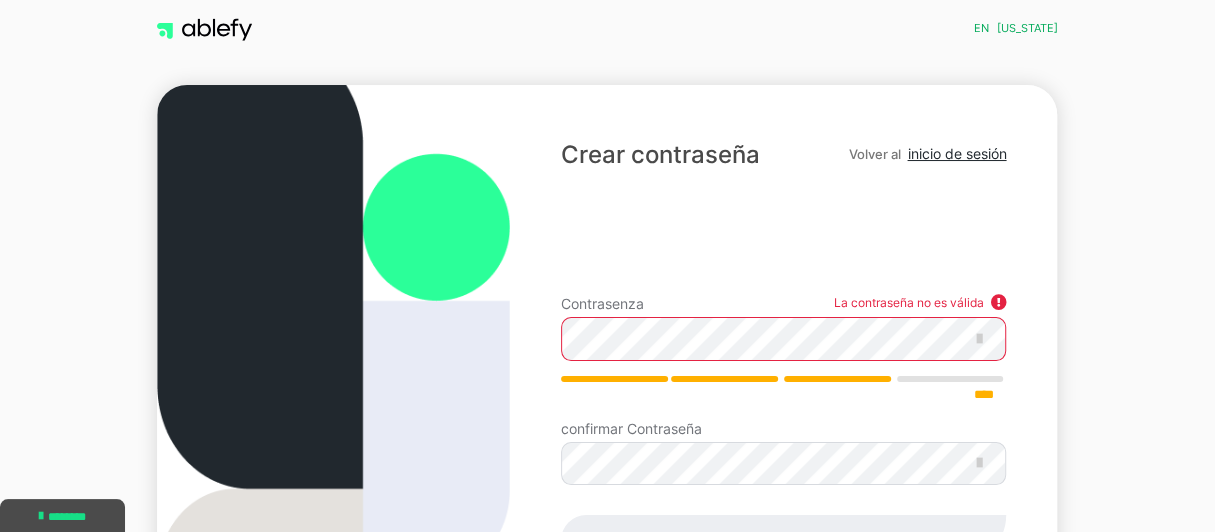 click on "Crear contraseña Volver al  inicio de sesión Contrasenza La contraseña no es válida **** confirmar Contraseña Restablecer contraseña" at bounding box center (607, 386) 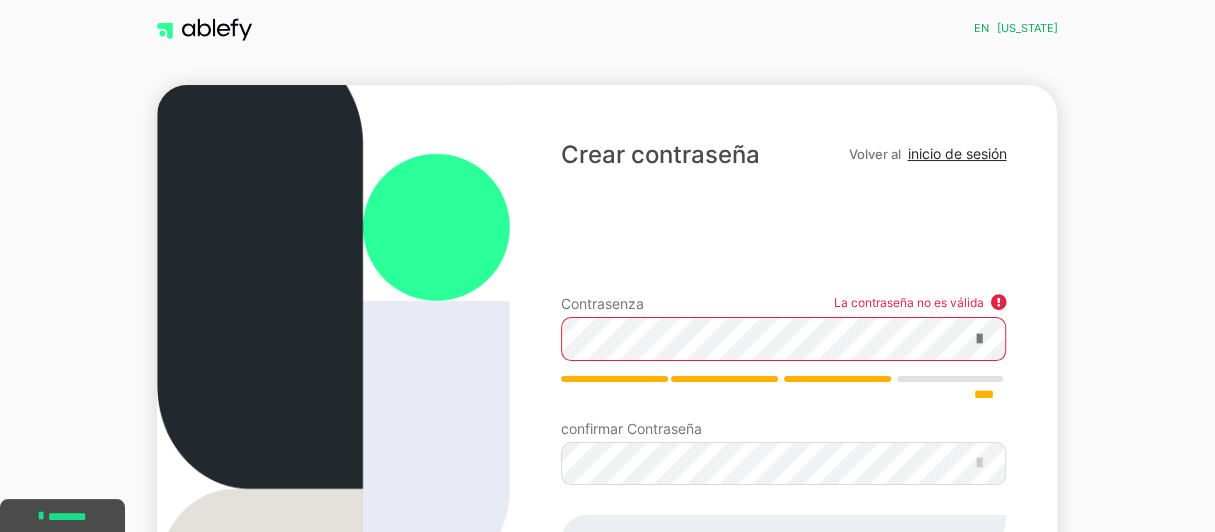 click at bounding box center (978, 339) 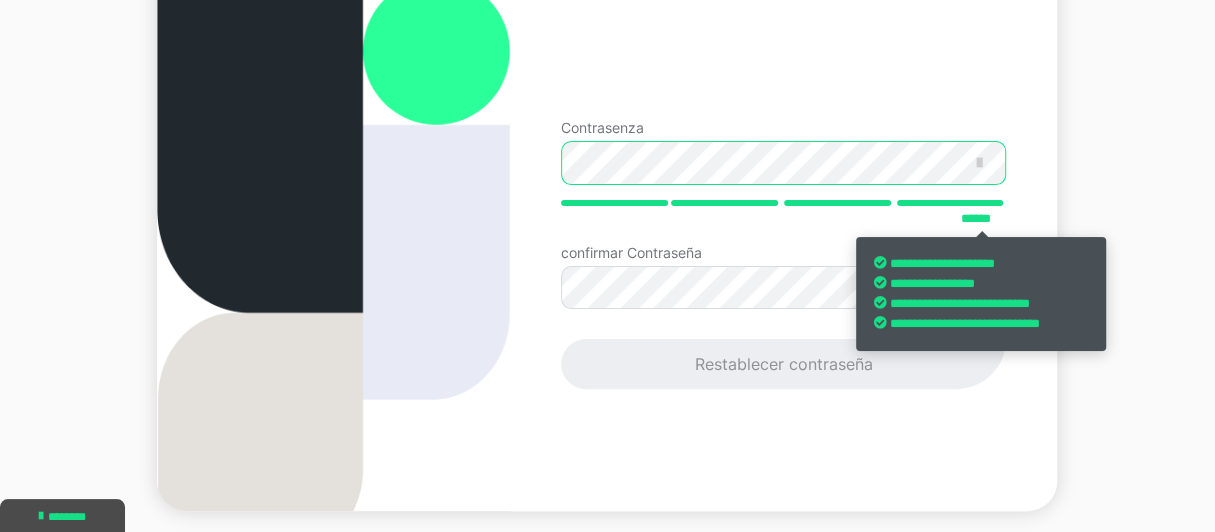 scroll, scrollTop: 176, scrollLeft: 0, axis: vertical 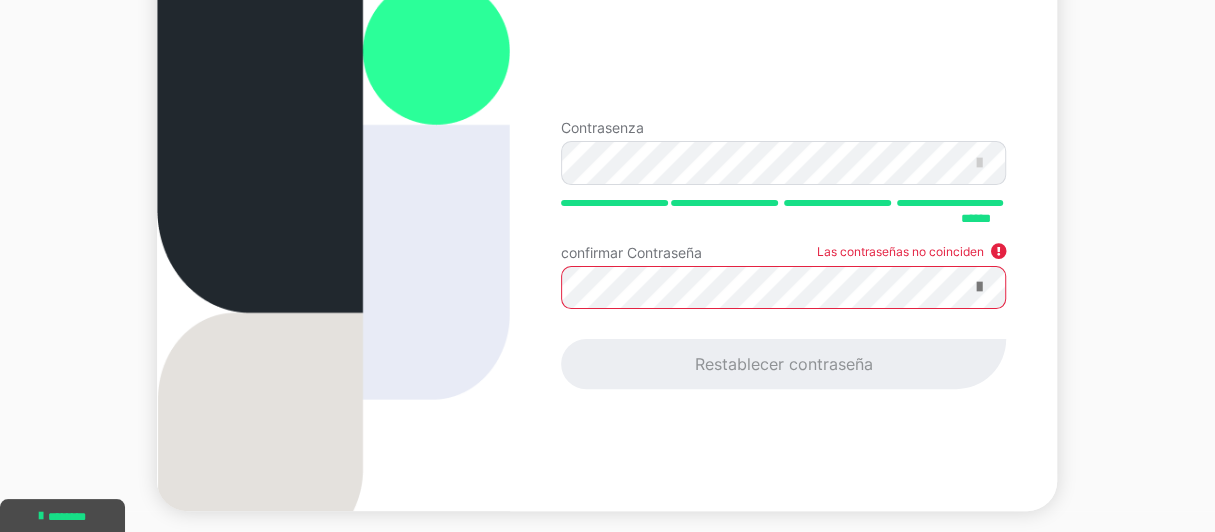 click at bounding box center (978, 287) 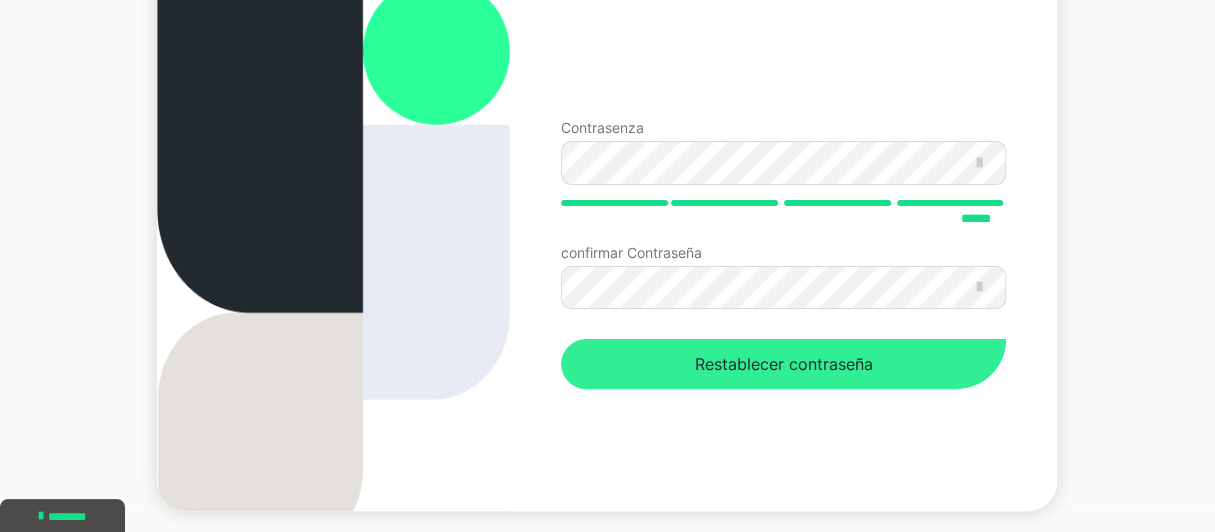 click on "Restablecer contraseña" at bounding box center (784, 364) 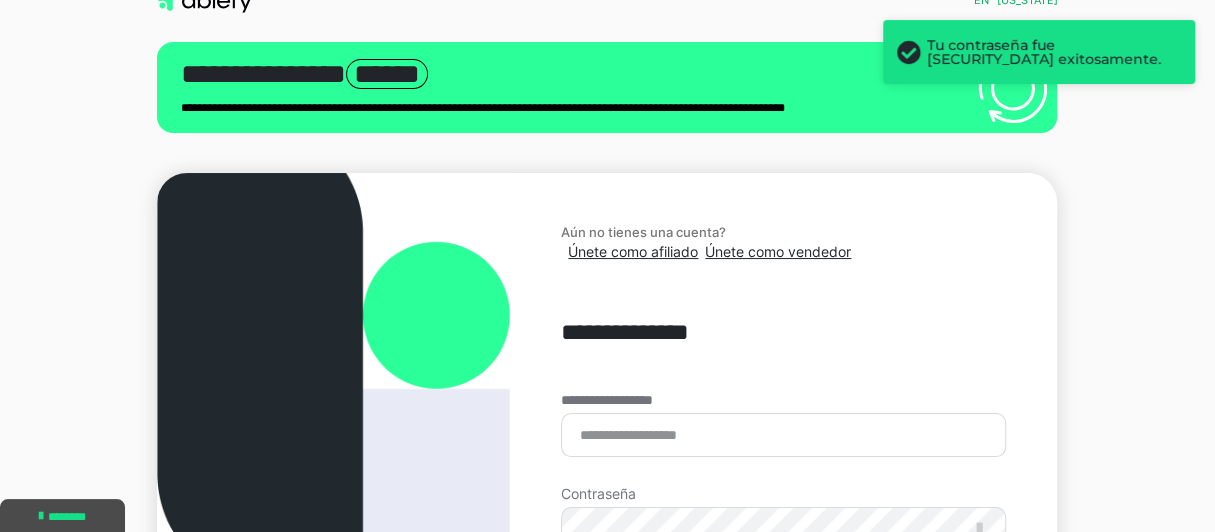 scroll, scrollTop: 0, scrollLeft: 0, axis: both 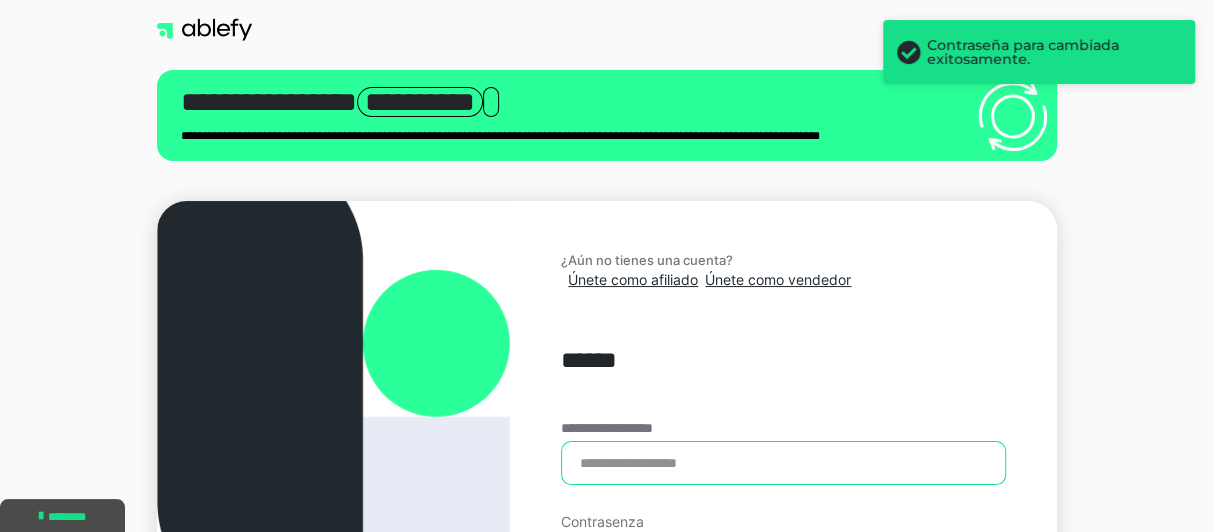 type on "**********" 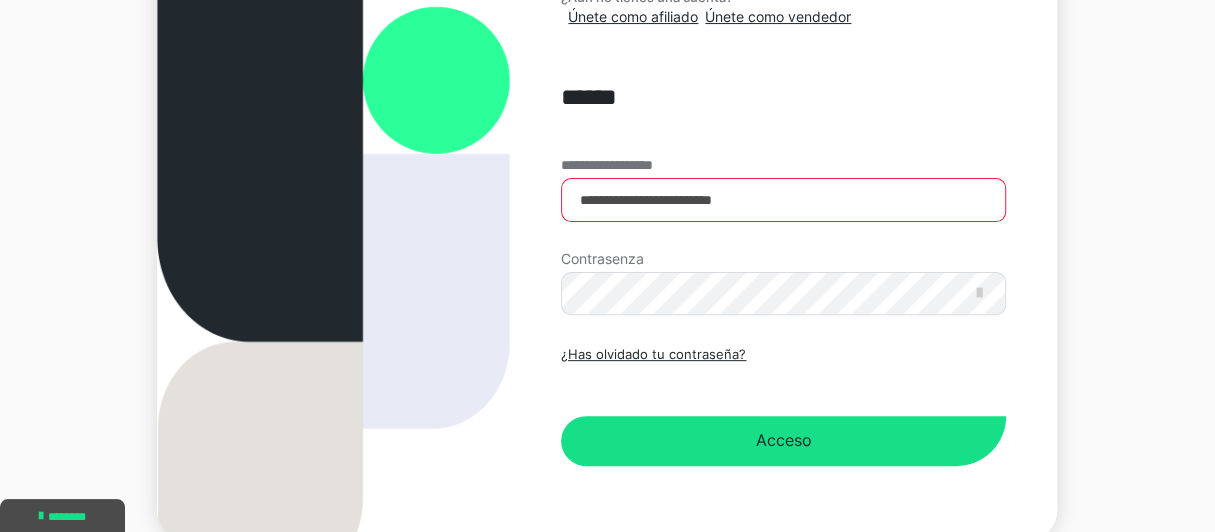 scroll, scrollTop: 264, scrollLeft: 0, axis: vertical 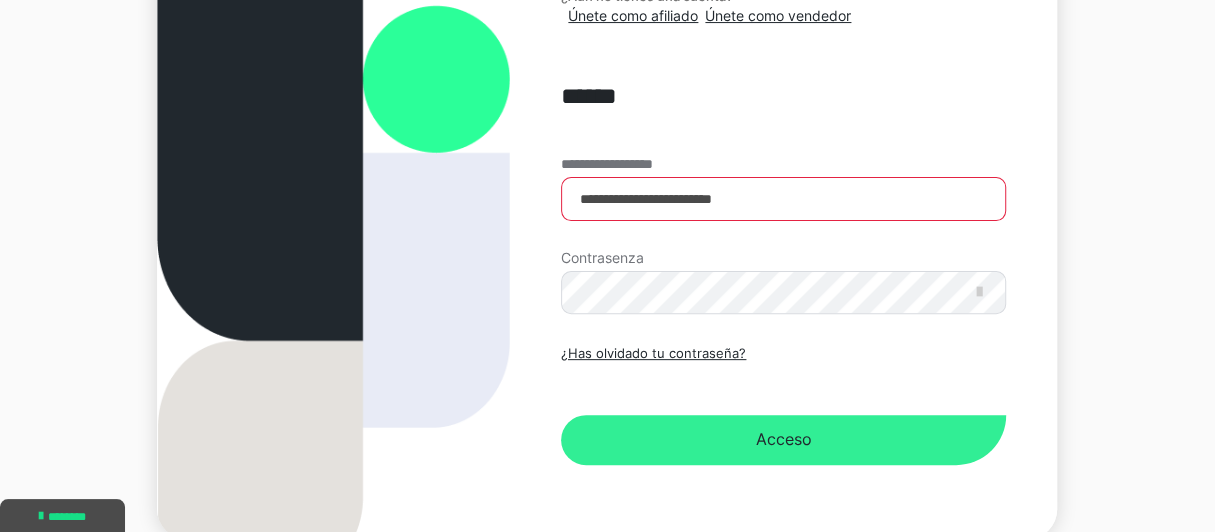 click on "Acceso" at bounding box center [783, 440] 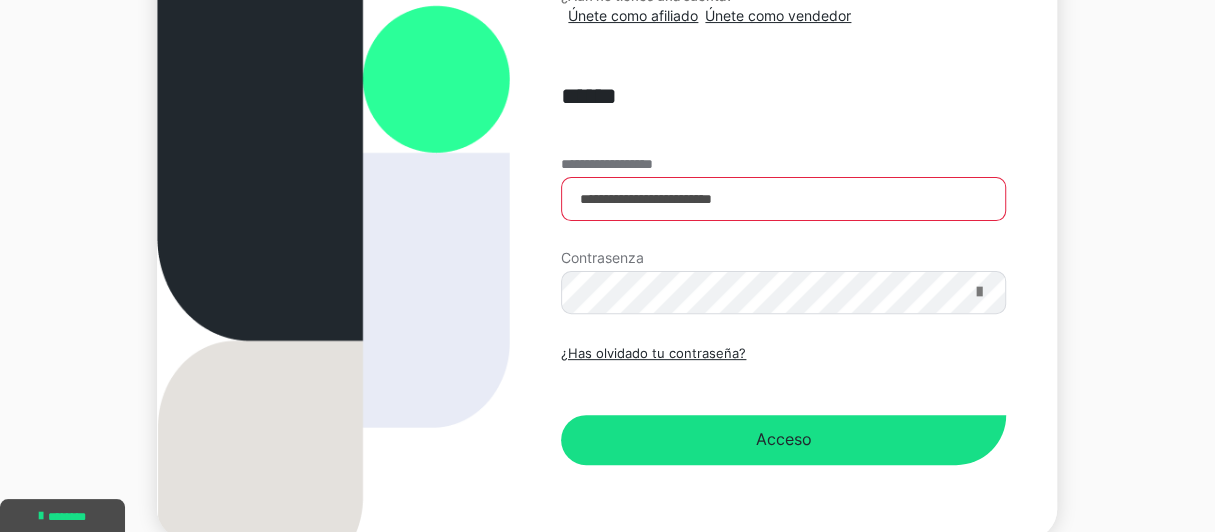click at bounding box center [978, 292] 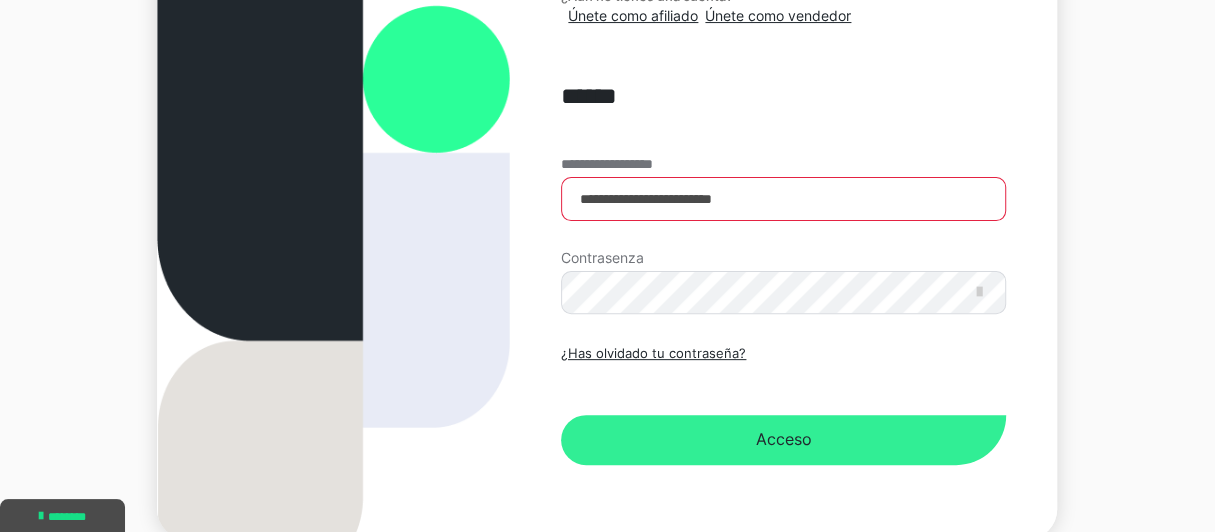 click on "Acceso" at bounding box center (784, 439) 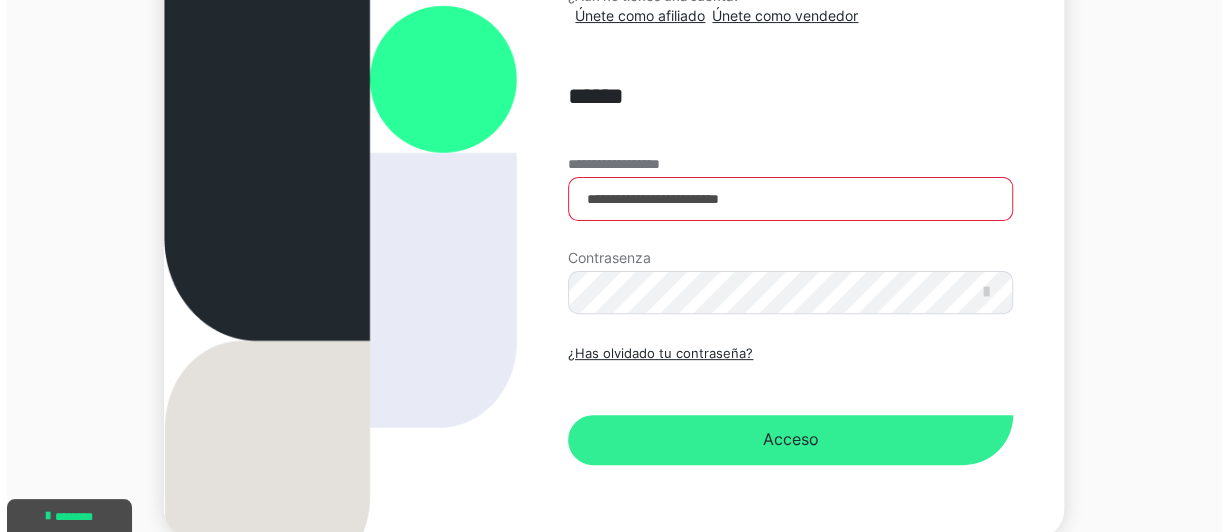 scroll, scrollTop: 0, scrollLeft: 0, axis: both 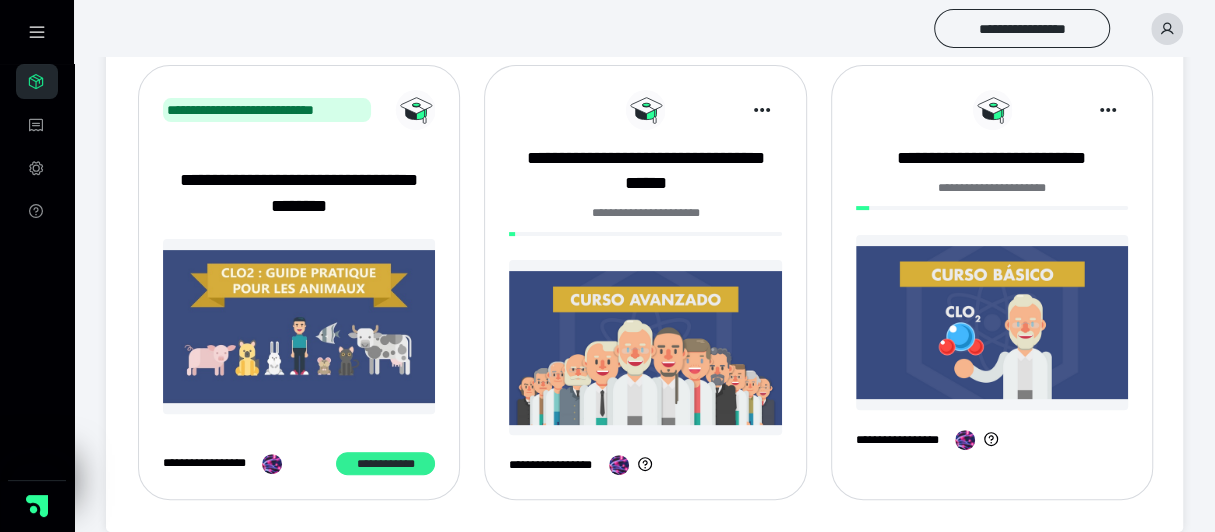 click on "**********" at bounding box center [386, 464] 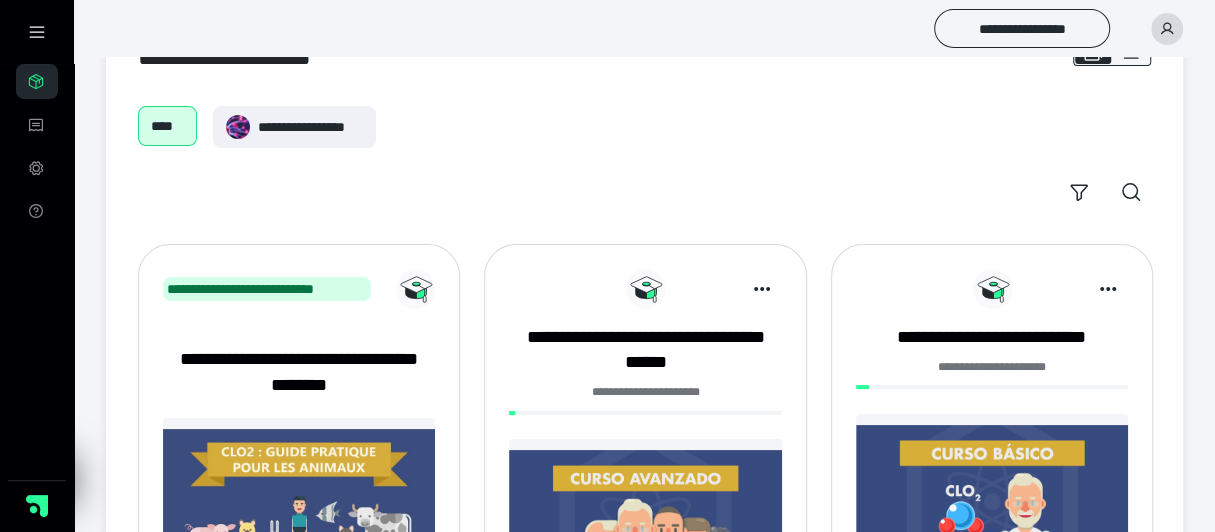 scroll, scrollTop: 53, scrollLeft: 0, axis: vertical 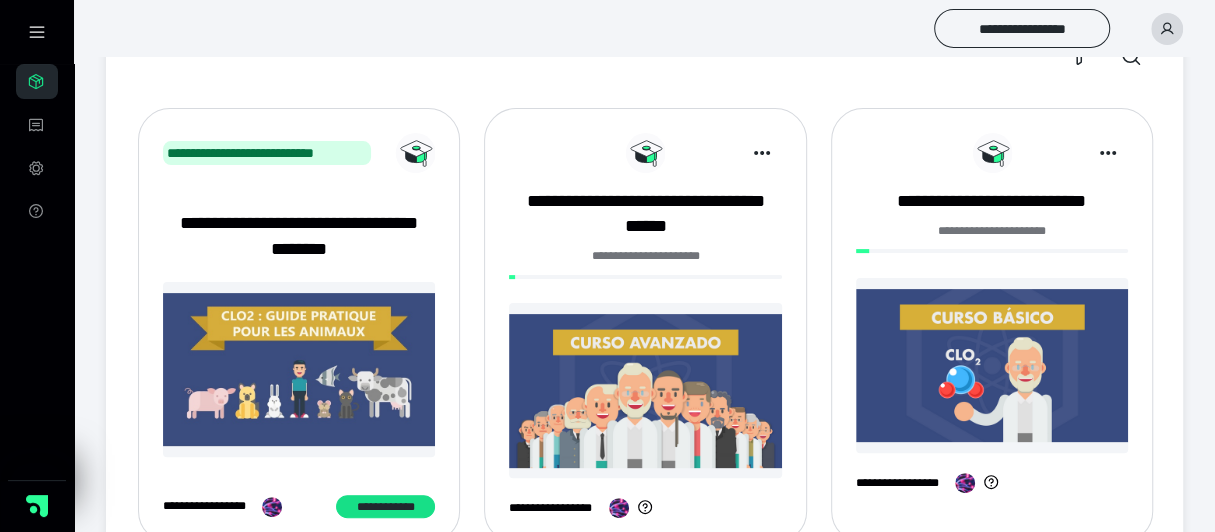 click at bounding box center (992, 365) 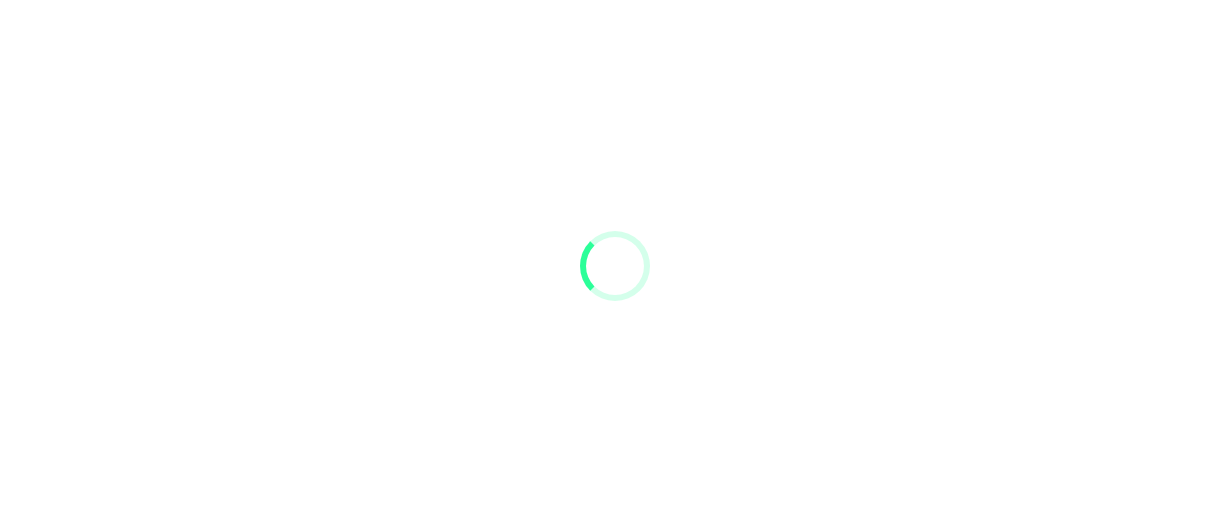 scroll, scrollTop: 0, scrollLeft: 0, axis: both 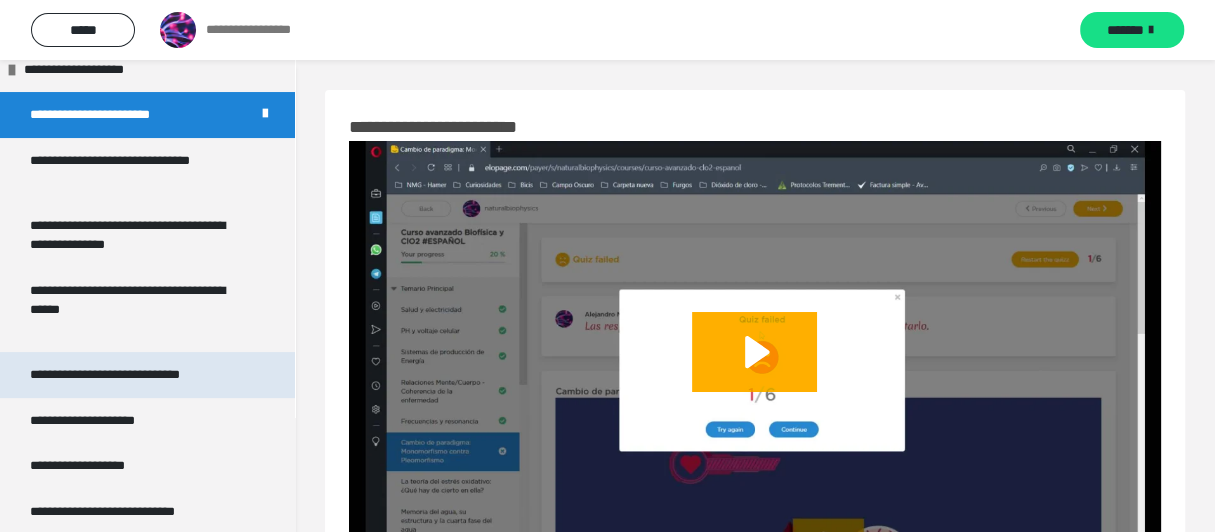 click on "**********" at bounding box center [130, 375] 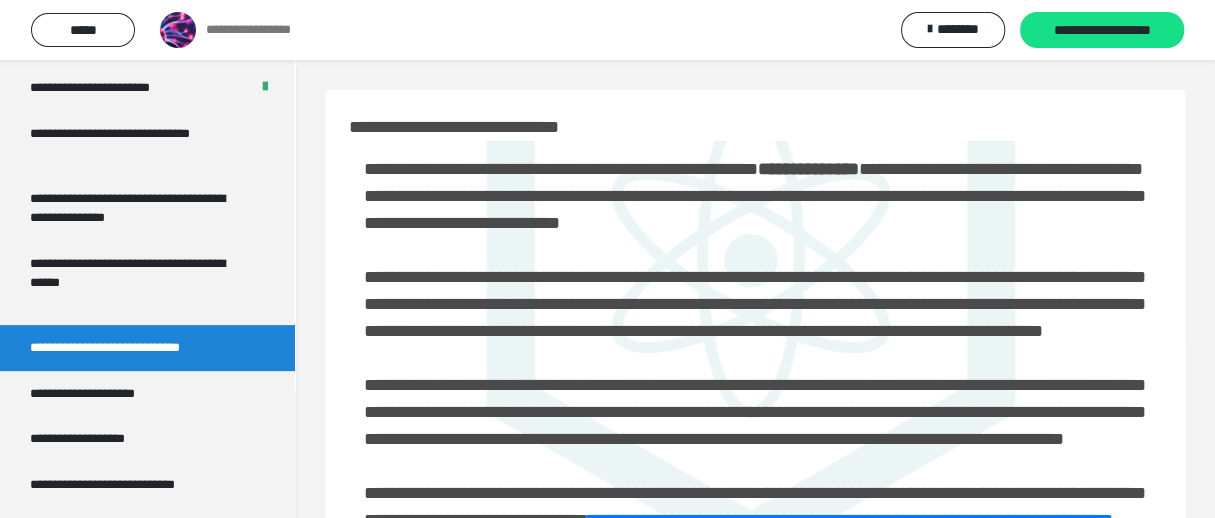 scroll, scrollTop: 190, scrollLeft: 0, axis: vertical 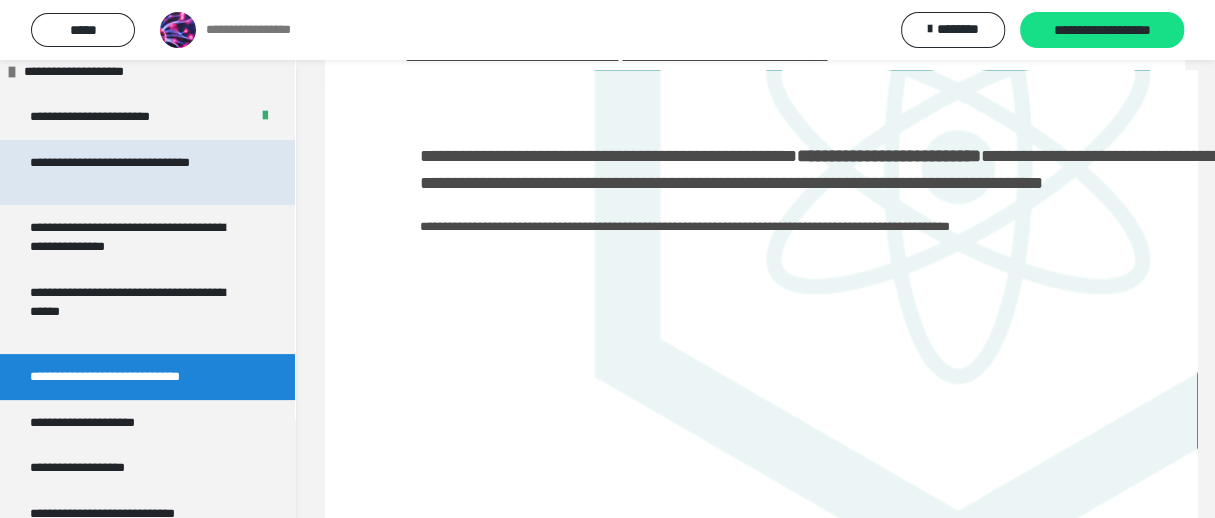 click on "**********" at bounding box center (110, 162) 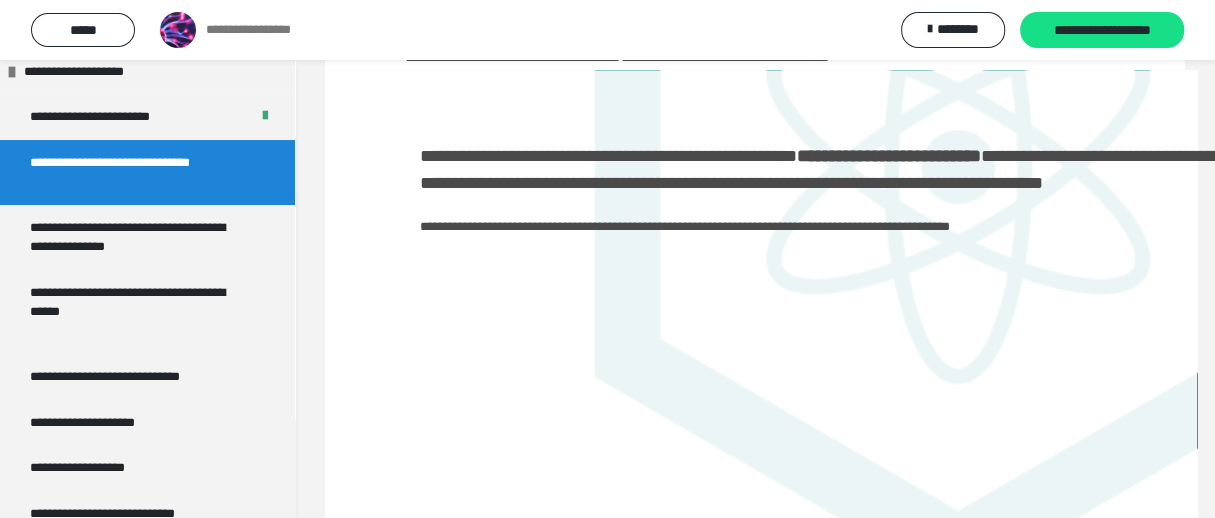 scroll, scrollTop: 801, scrollLeft: 0, axis: vertical 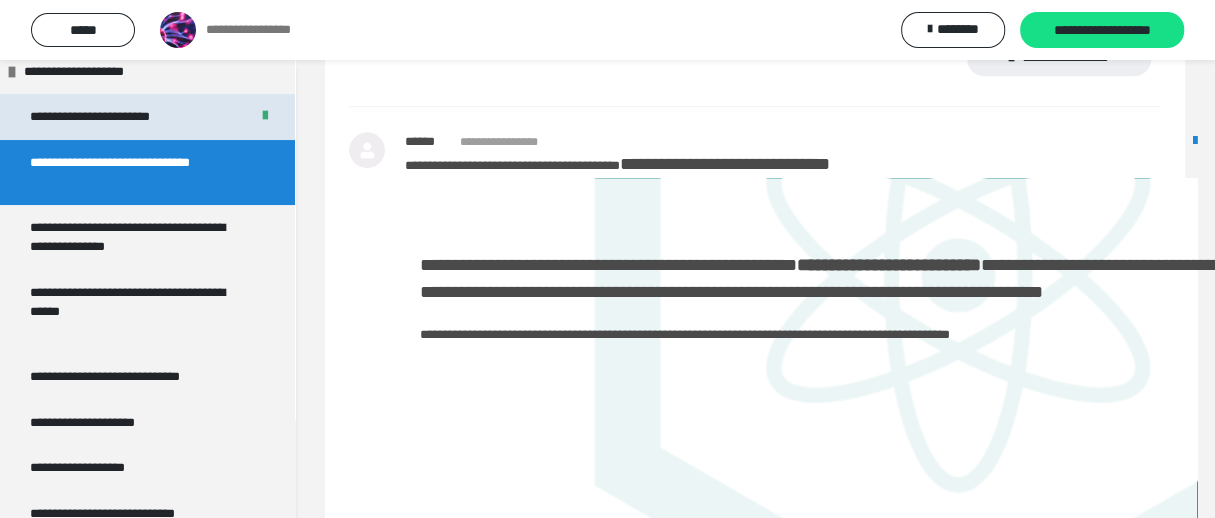 click on "**********" at bounding box center (90, 116) 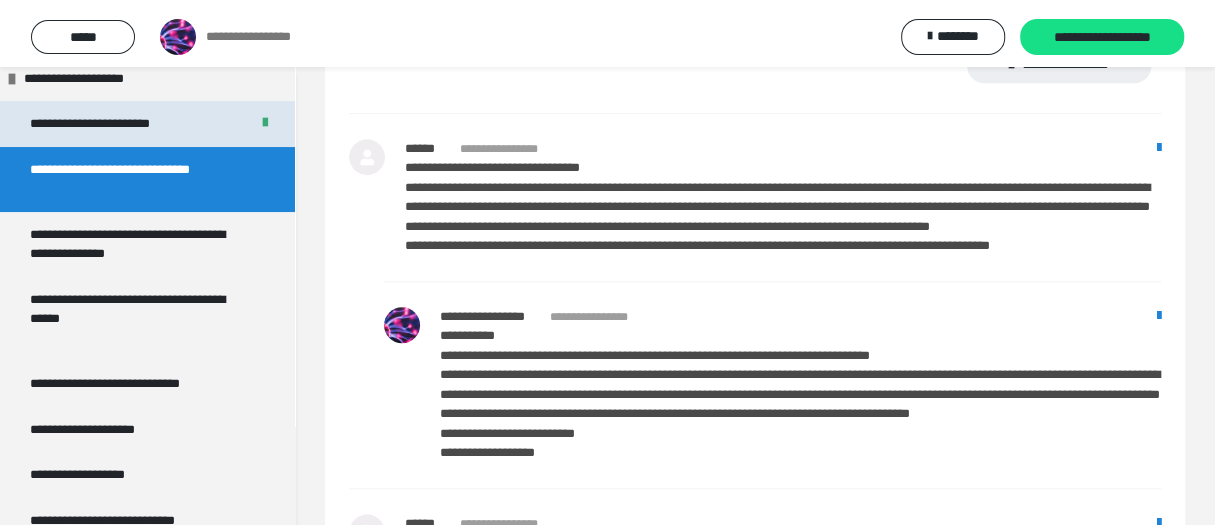 scroll, scrollTop: 60, scrollLeft: 0, axis: vertical 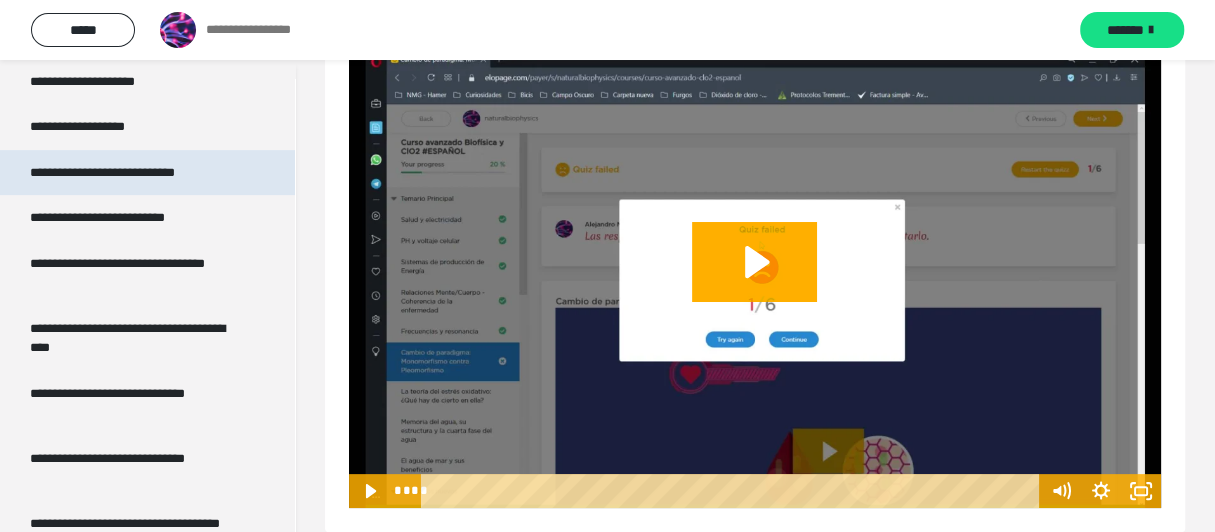 click on "**********" at bounding box center [102, 172] 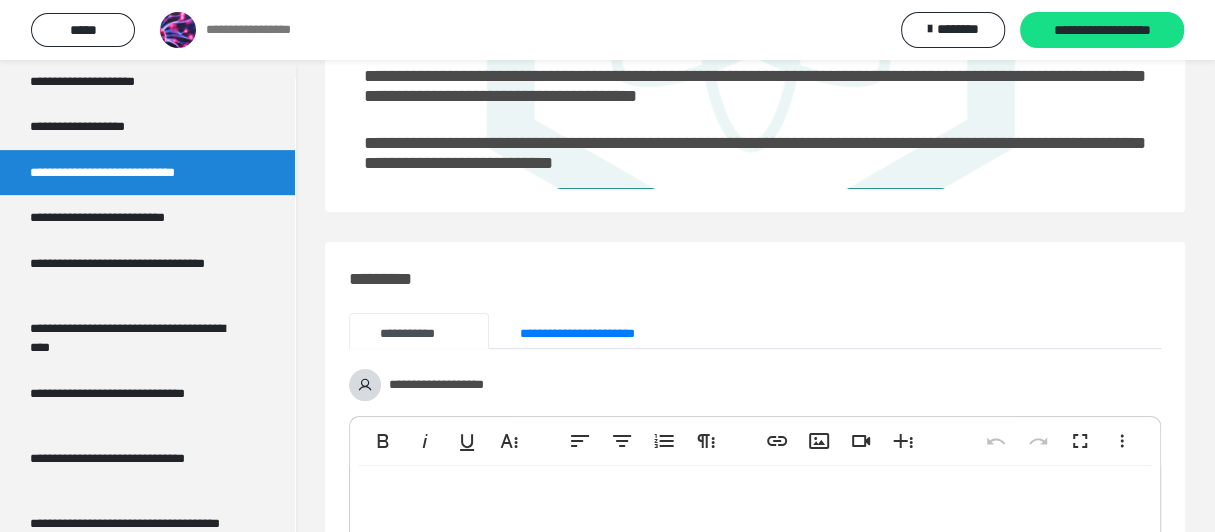 scroll, scrollTop: 530, scrollLeft: 0, axis: vertical 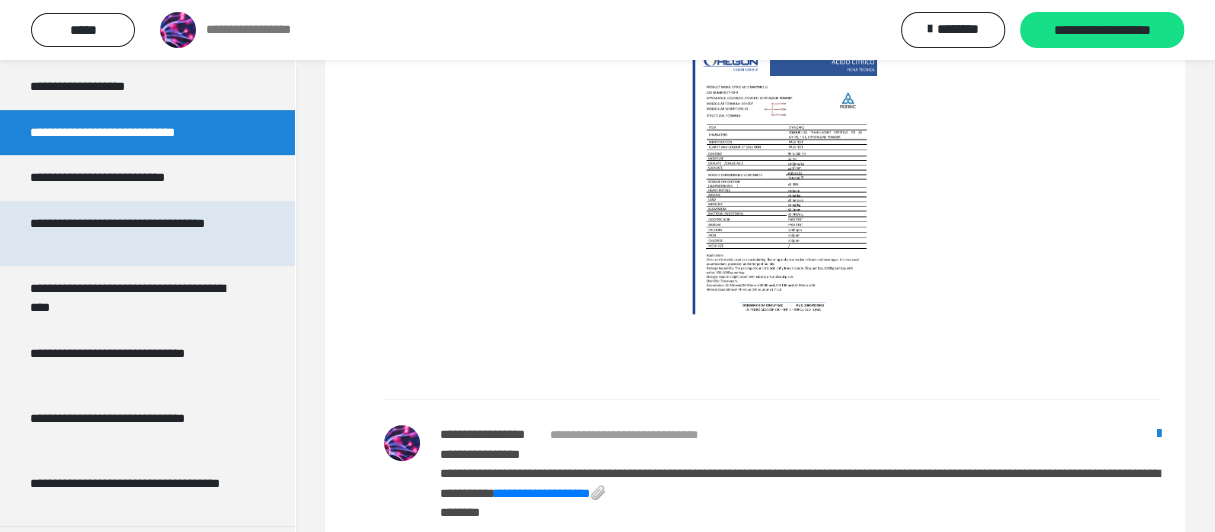 click on "**********" at bounding box center (117, 223) 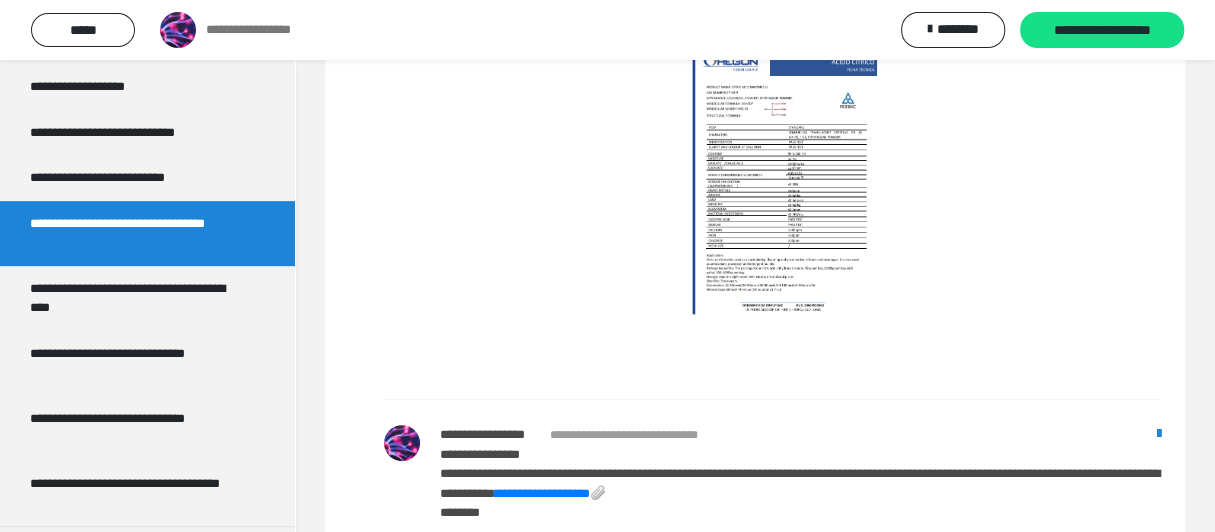 scroll, scrollTop: 4784, scrollLeft: 0, axis: vertical 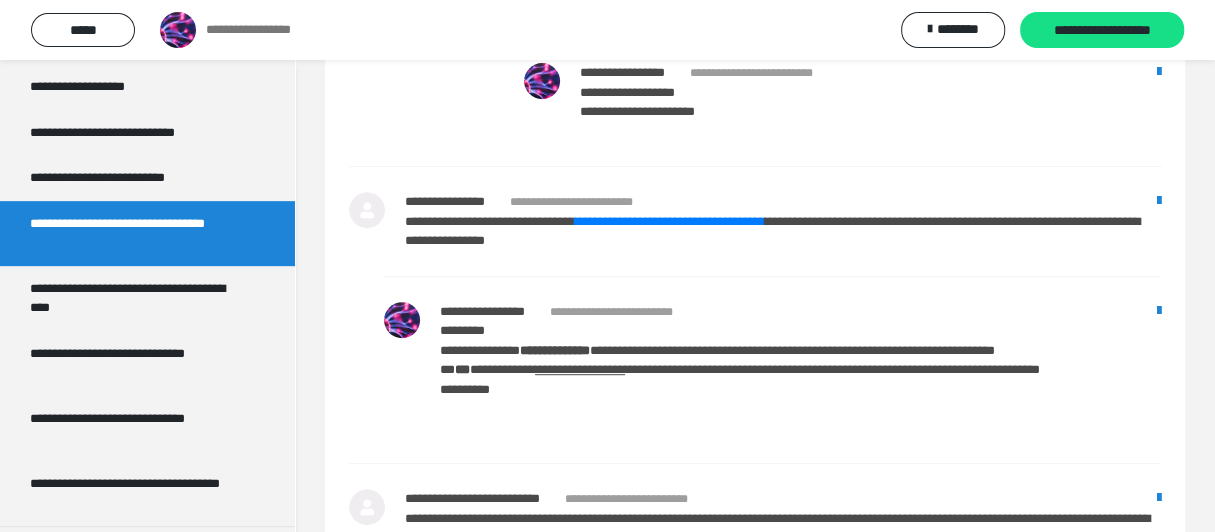 click on "**********" at bounding box center [117, 223] 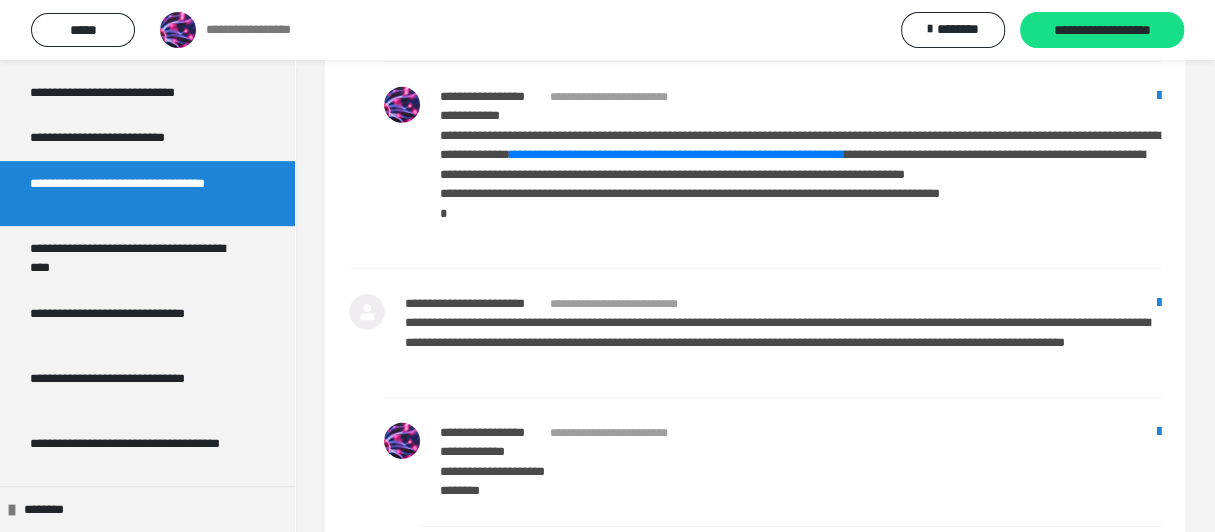 scroll, scrollTop: 12085, scrollLeft: 0, axis: vertical 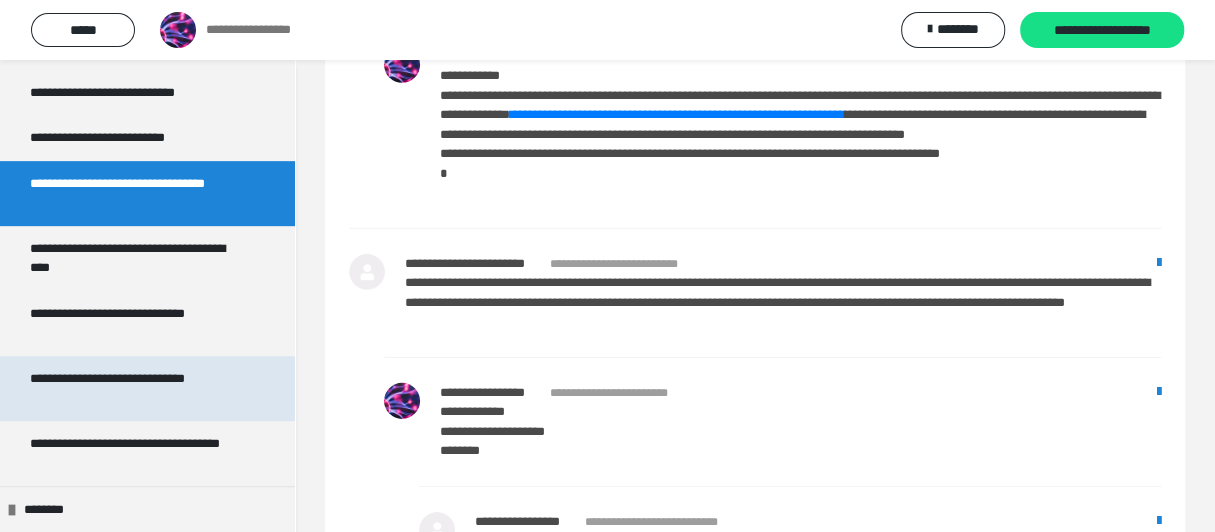 click on "**********" at bounding box center [107, 378] 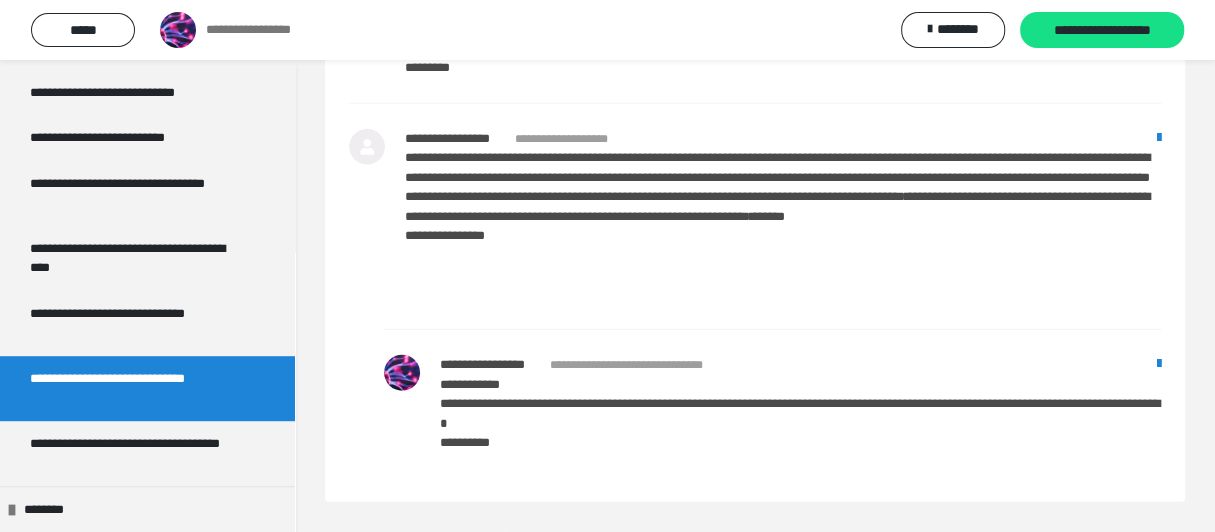 scroll, scrollTop: 2901, scrollLeft: 0, axis: vertical 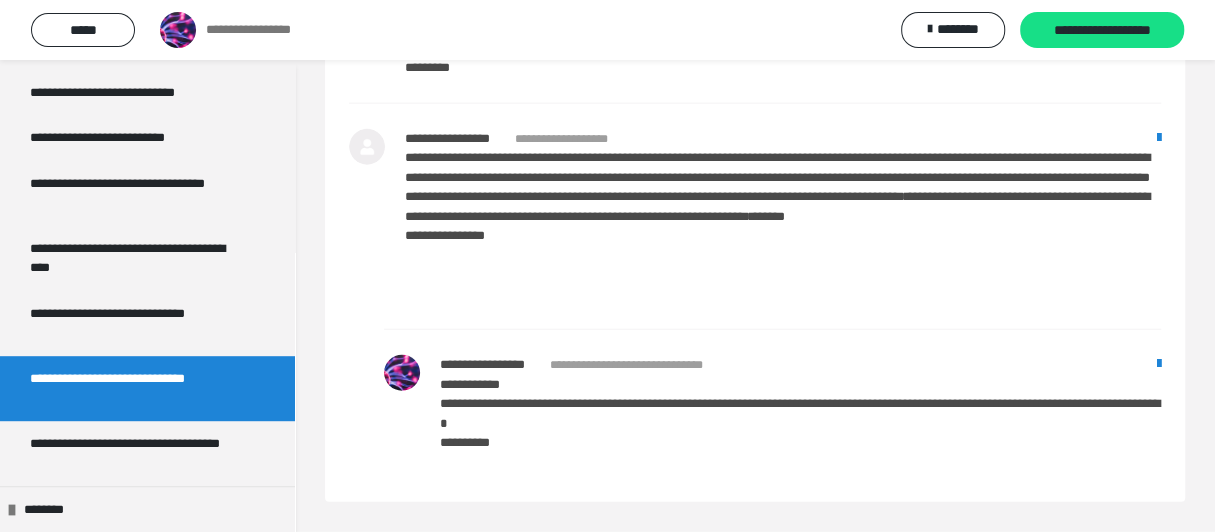 click on "**********" at bounding box center [107, 378] 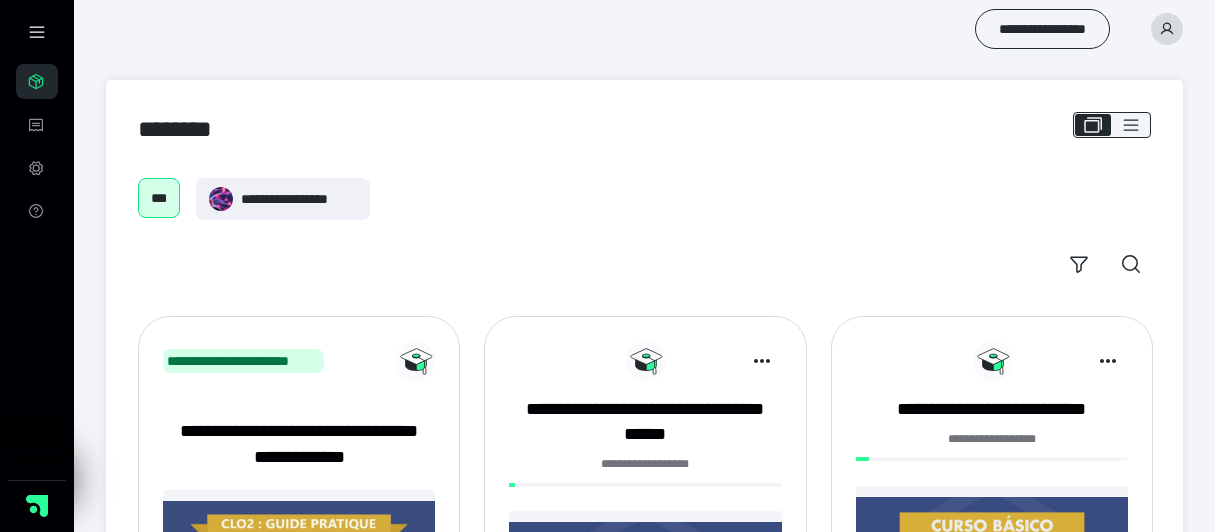 scroll, scrollTop: 208, scrollLeft: 0, axis: vertical 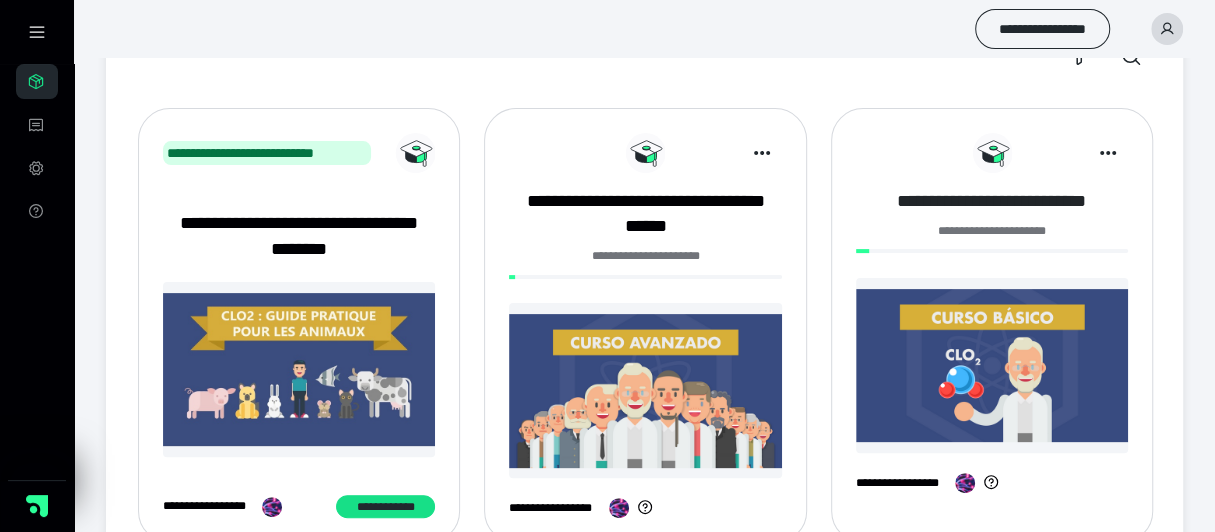 click on "**********" at bounding box center (991, 201) 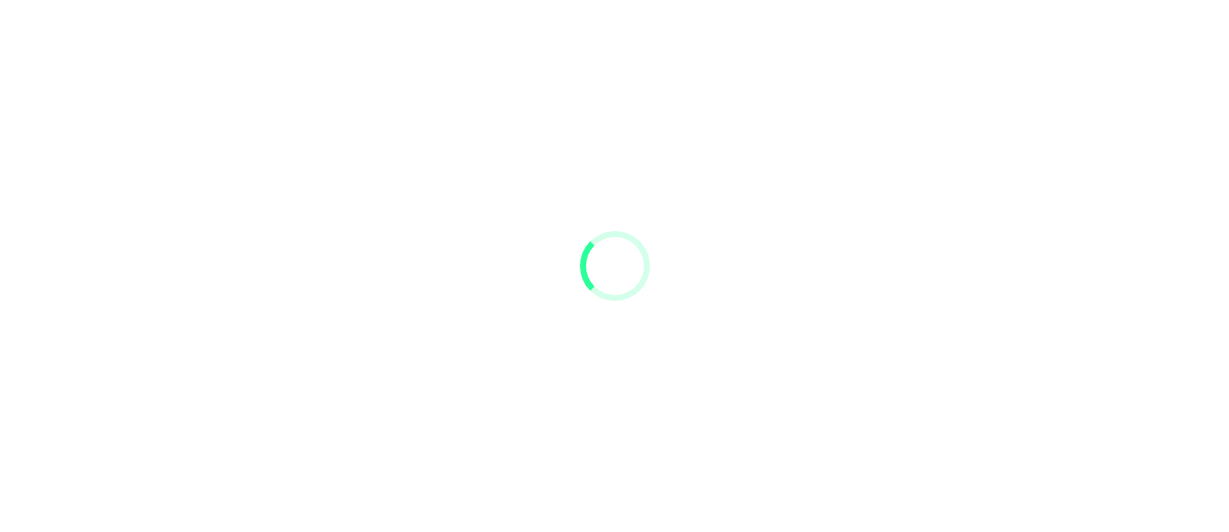 scroll, scrollTop: 0, scrollLeft: 0, axis: both 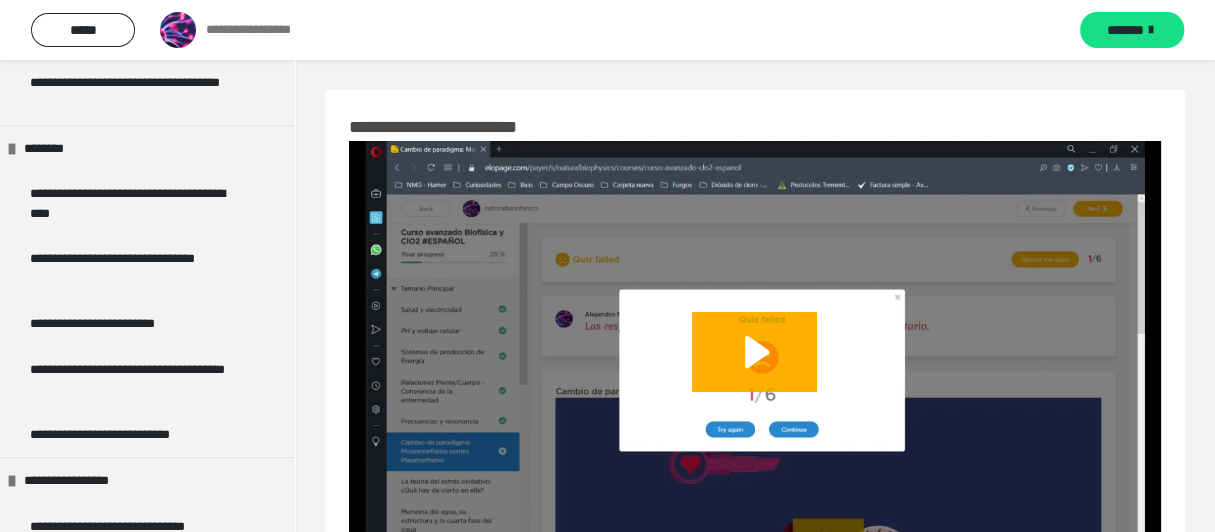 click on "**********" at bounding box center (755, 356) 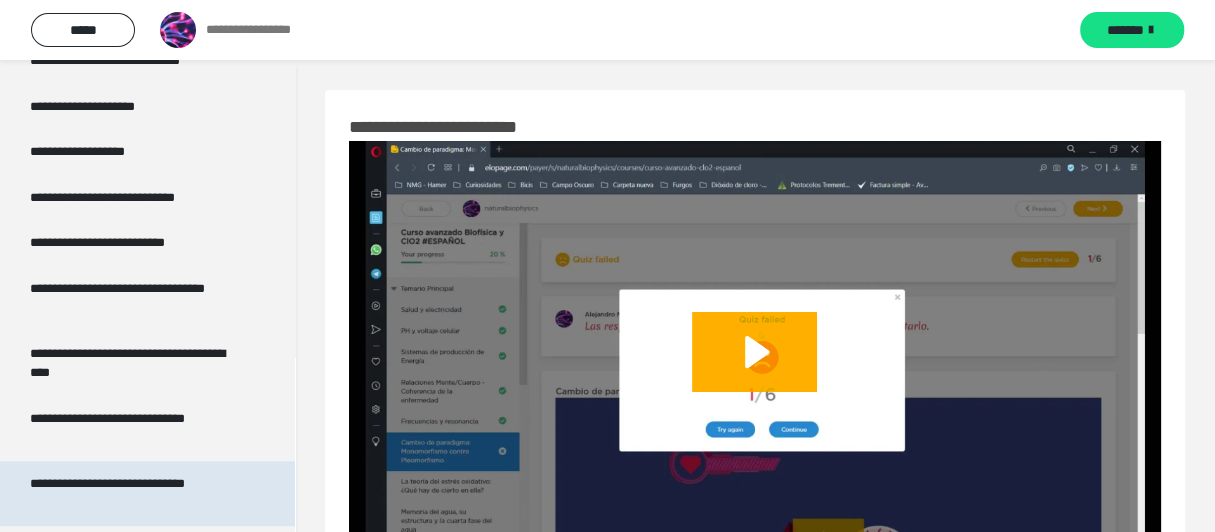 click on "**********" at bounding box center (107, 483) 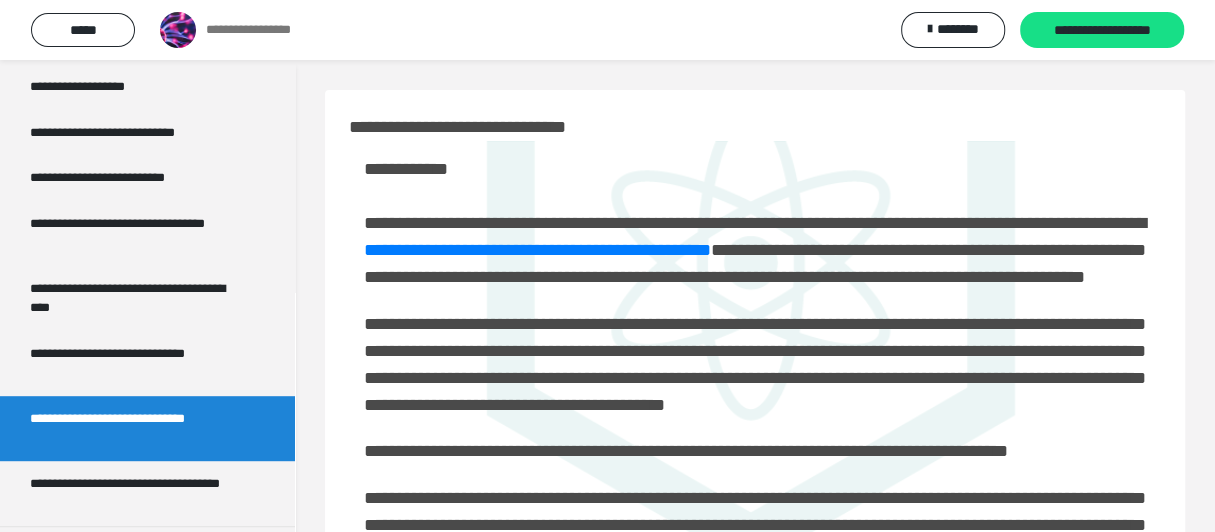 scroll, scrollTop: 545, scrollLeft: 0, axis: vertical 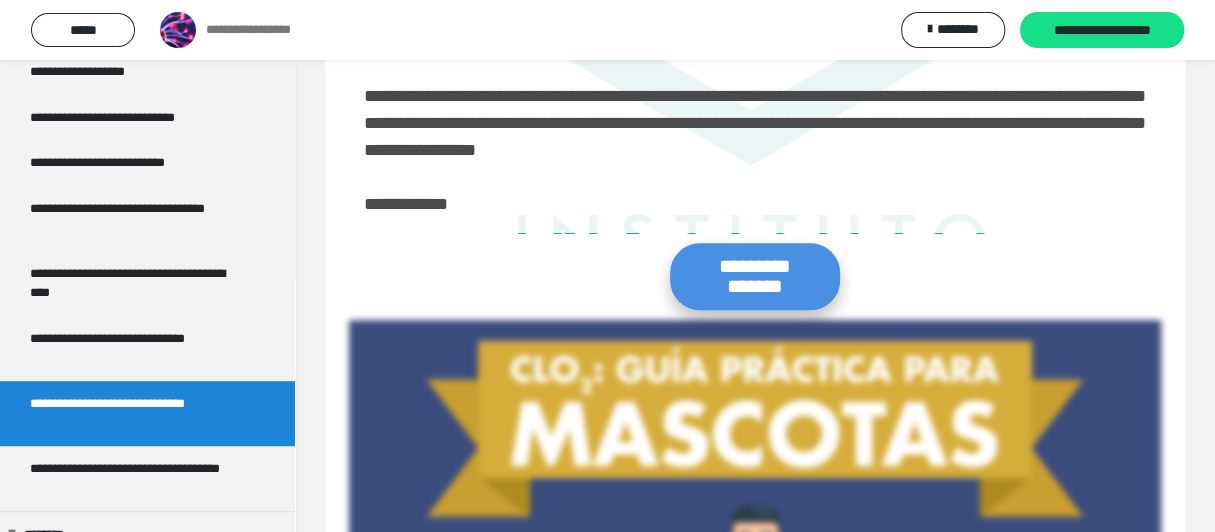 click on "**********" at bounding box center (755, 276) 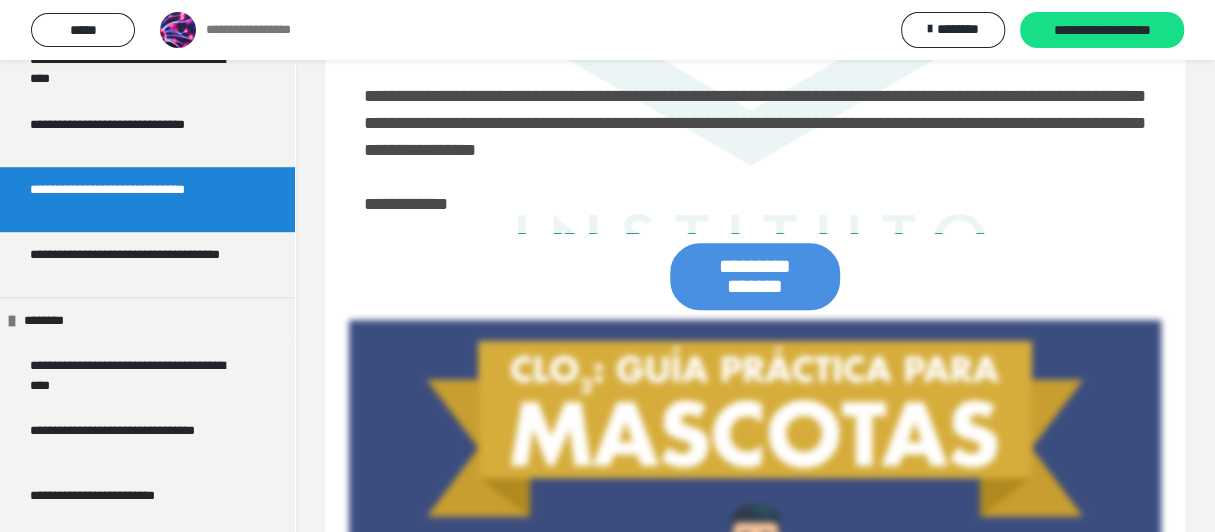 scroll, scrollTop: 800, scrollLeft: 0, axis: vertical 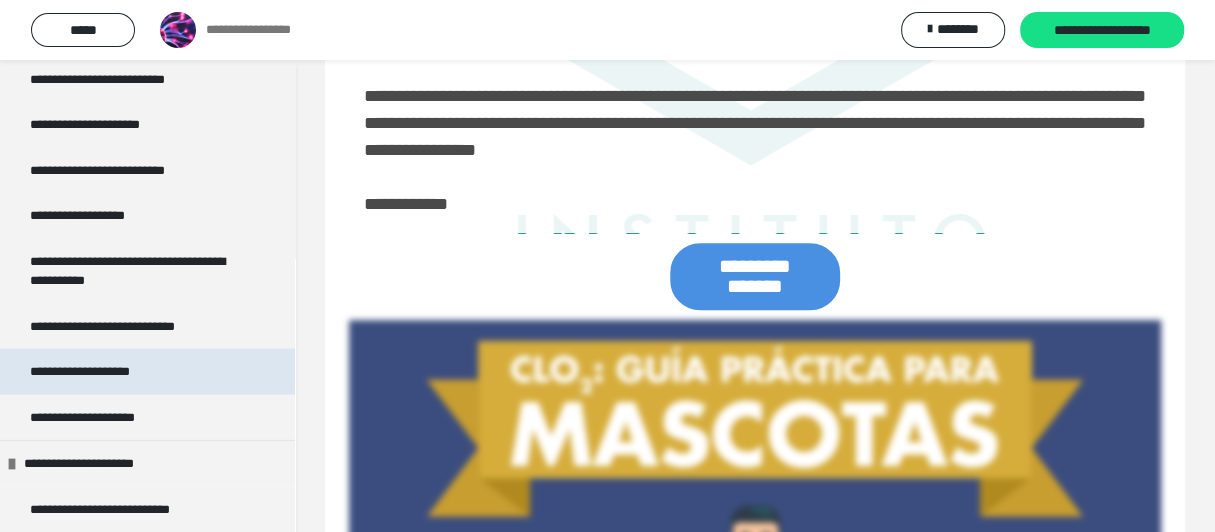 click on "**********" at bounding box center [80, 371] 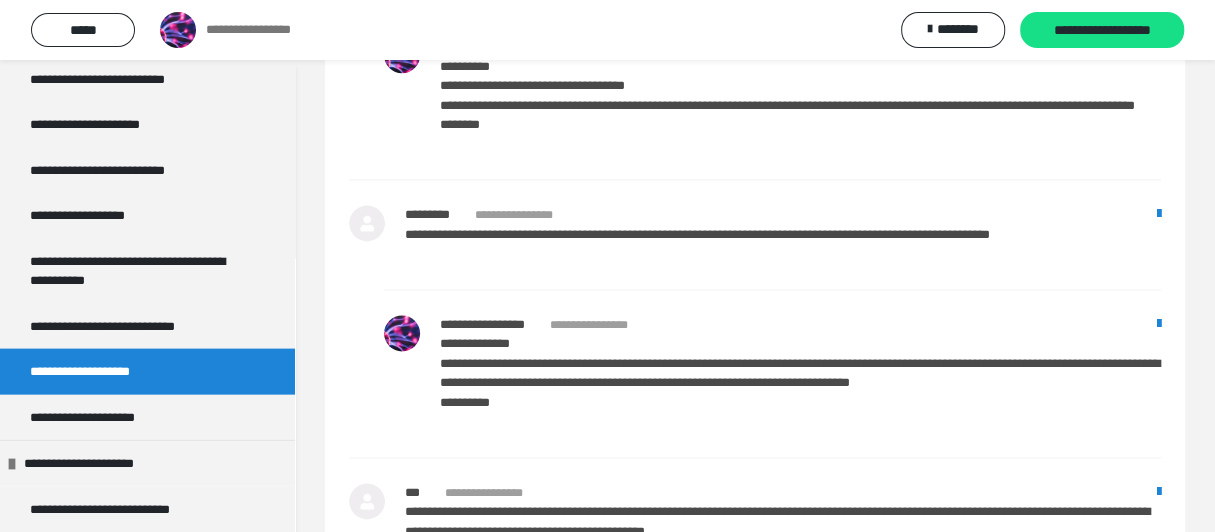 scroll, scrollTop: 1575, scrollLeft: 0, axis: vertical 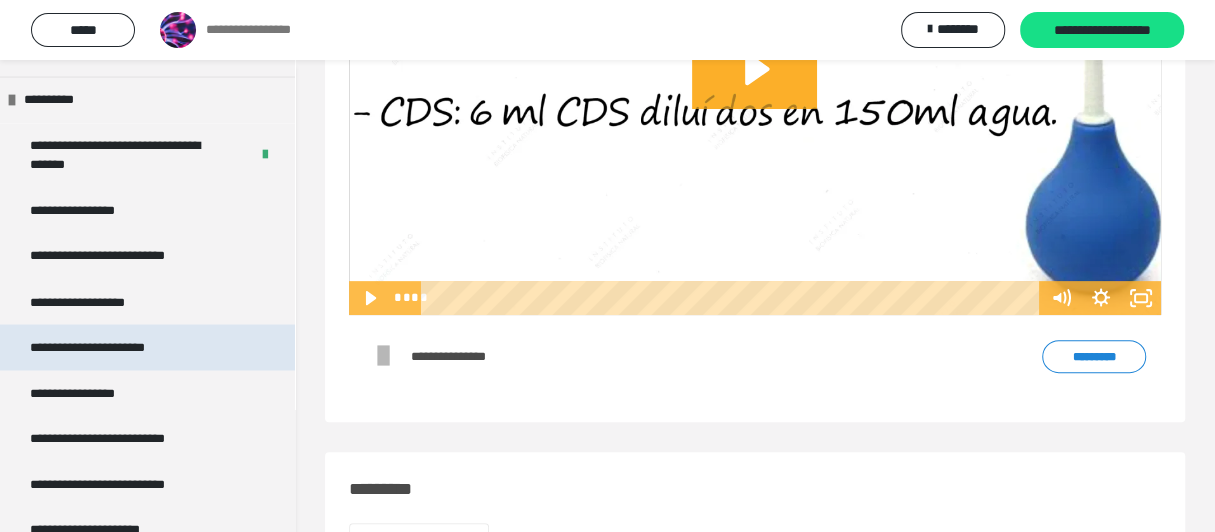 click on "**********" at bounding box center (87, 346) 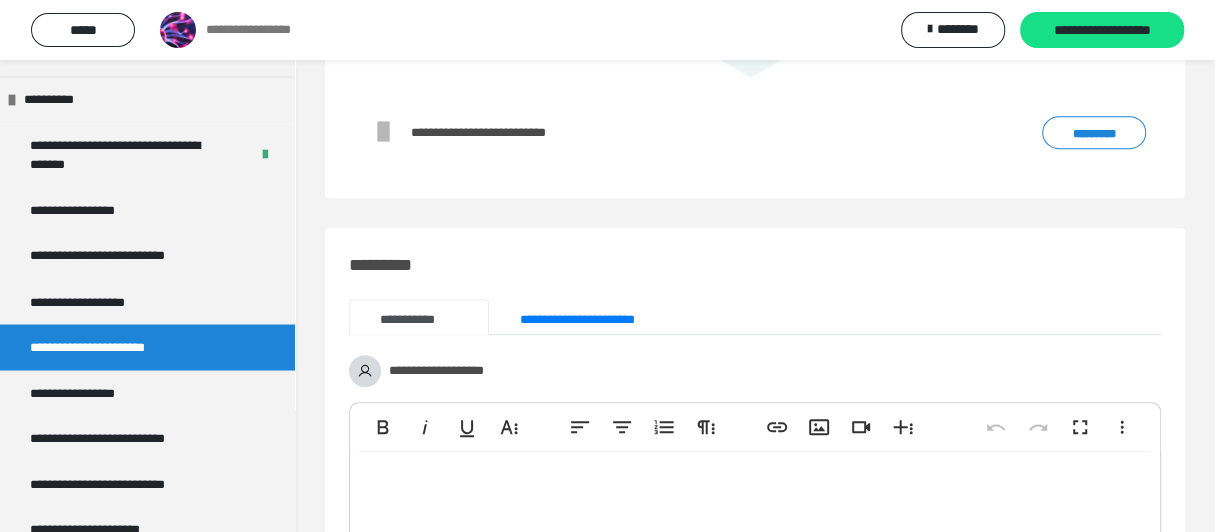 scroll, scrollTop: 0, scrollLeft: 0, axis: both 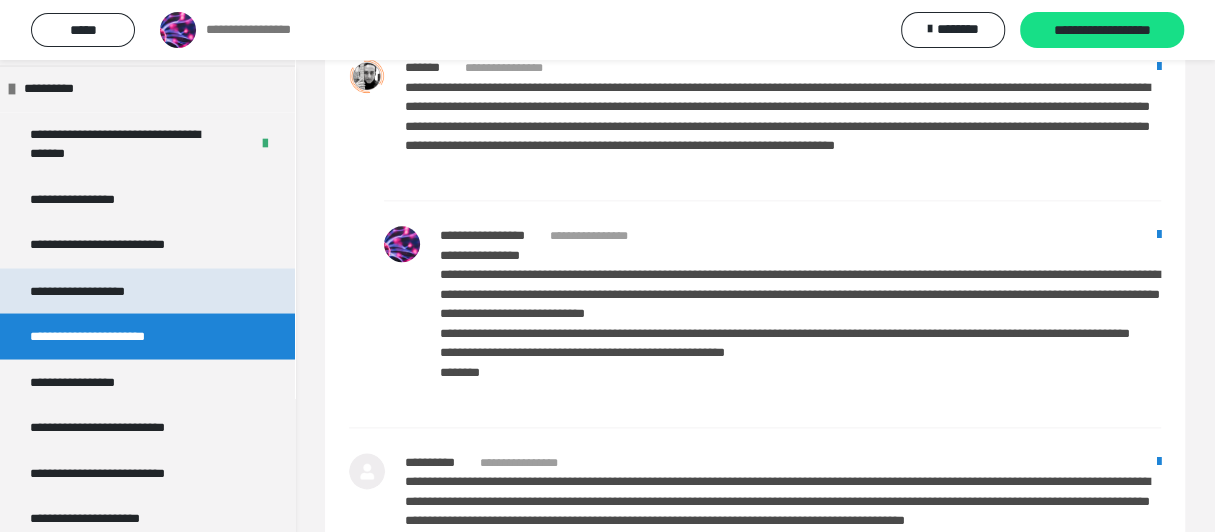 click on "**********" at bounding box center (77, 290) 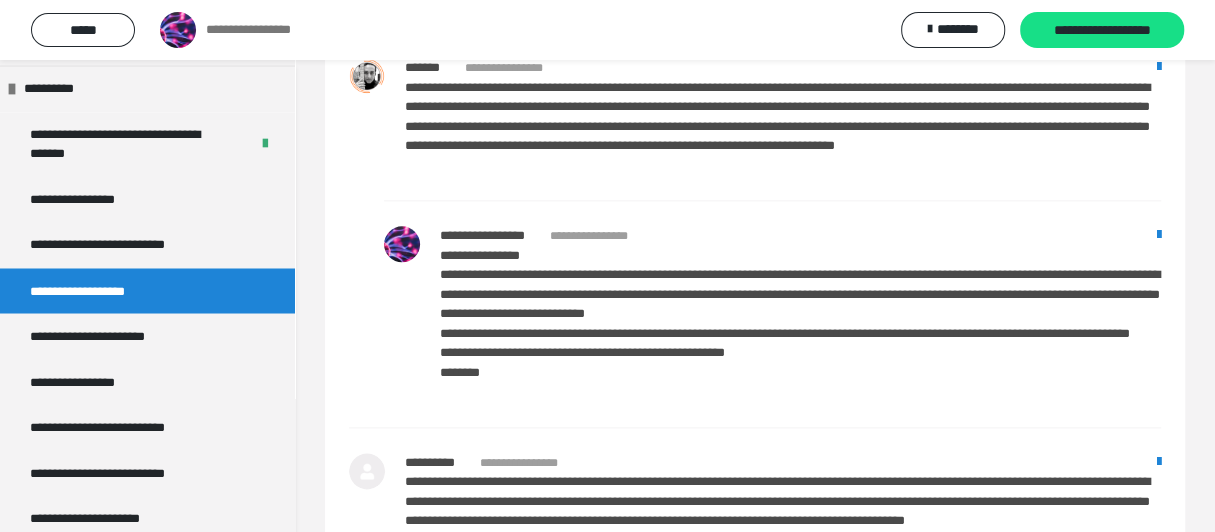 scroll, scrollTop: 928, scrollLeft: 0, axis: vertical 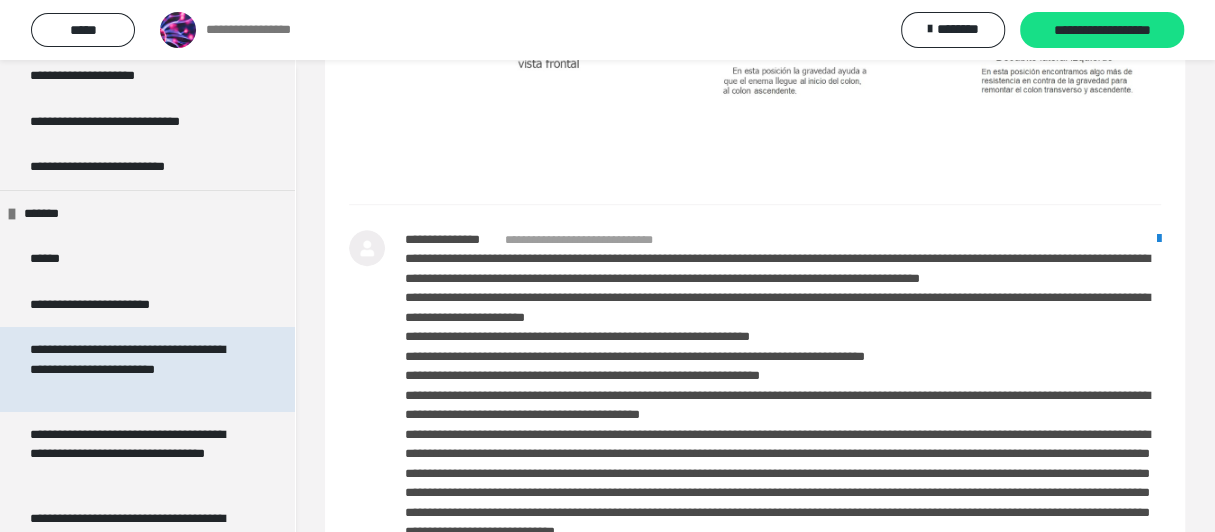 click on "**********" at bounding box center [127, 359] 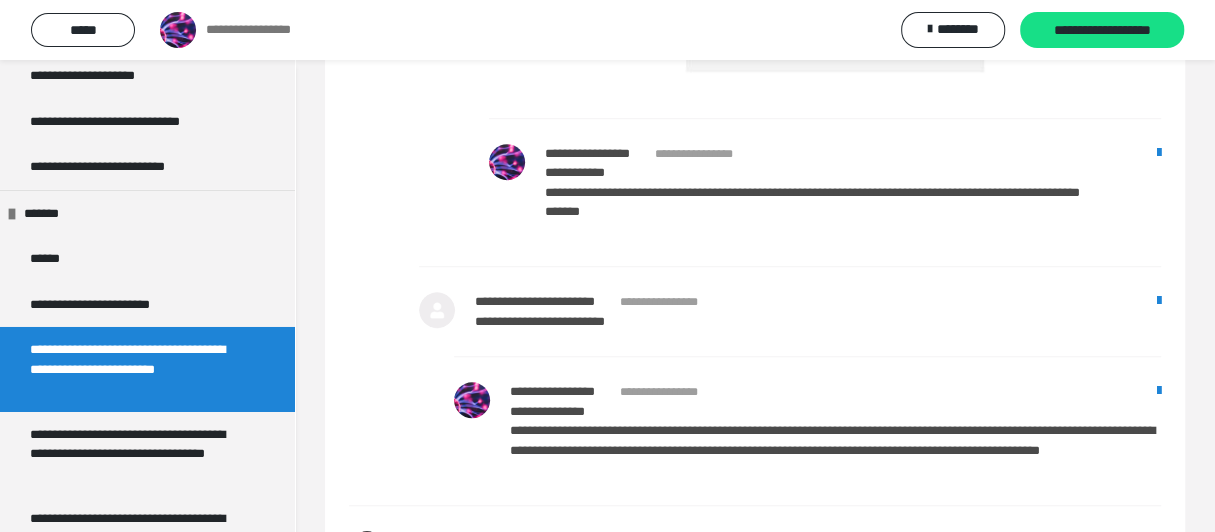 scroll, scrollTop: 4823, scrollLeft: 0, axis: vertical 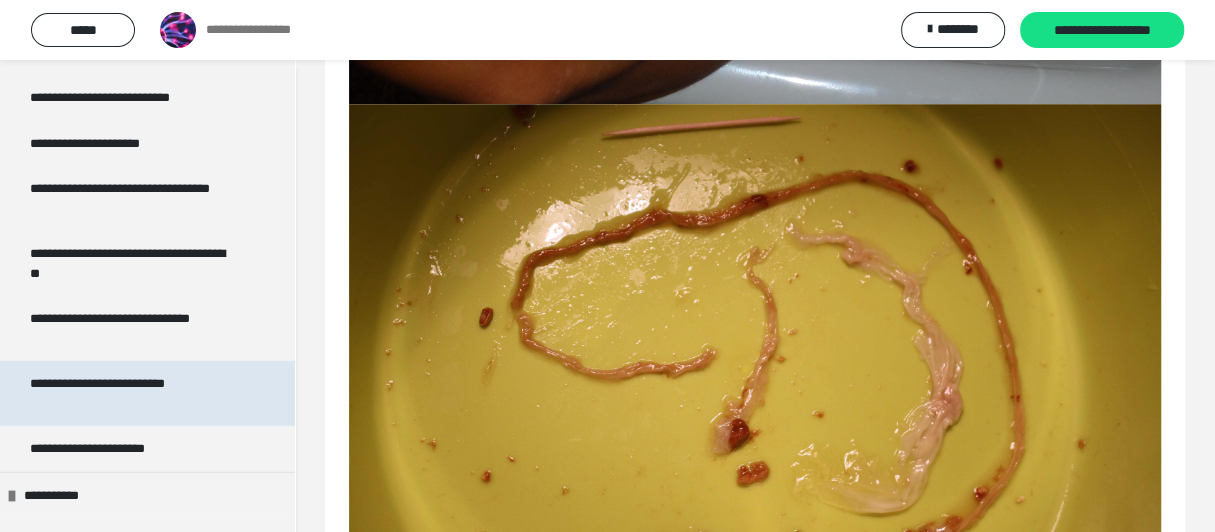 click on "**********" at bounding box center [97, 383] 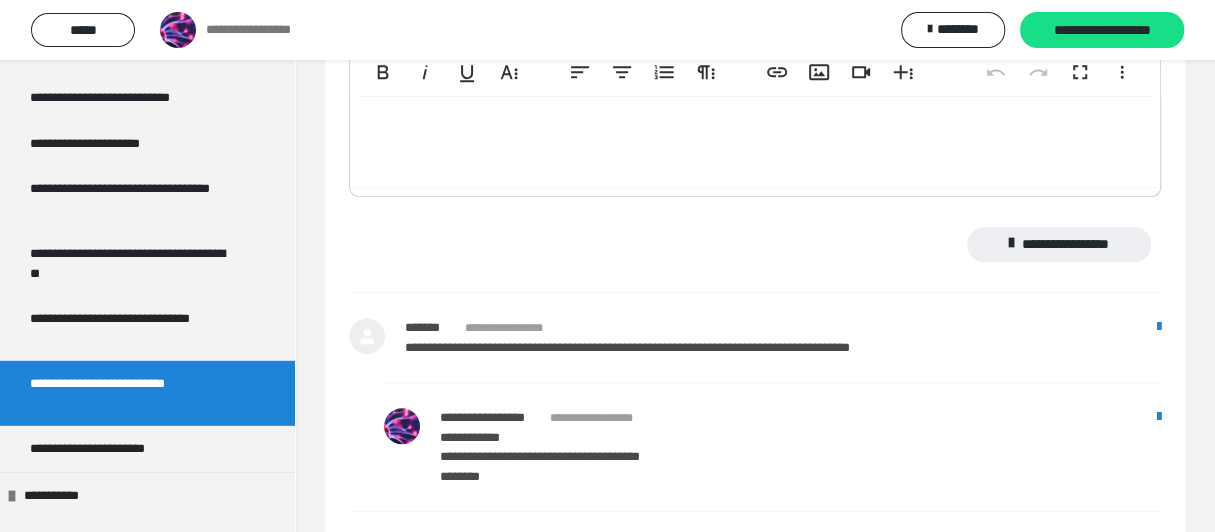 scroll, scrollTop: 0, scrollLeft: 0, axis: both 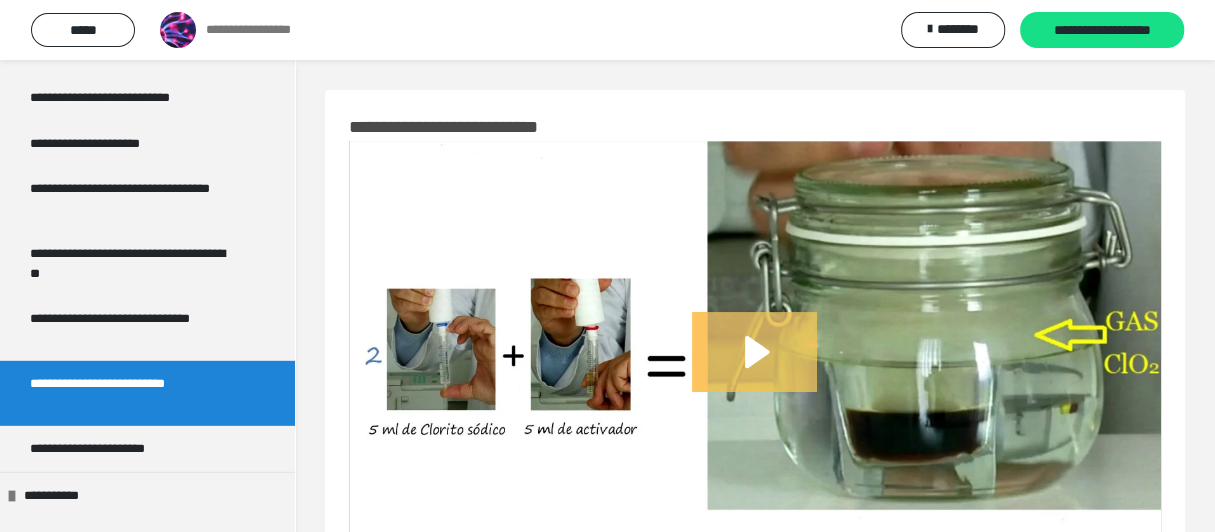 click 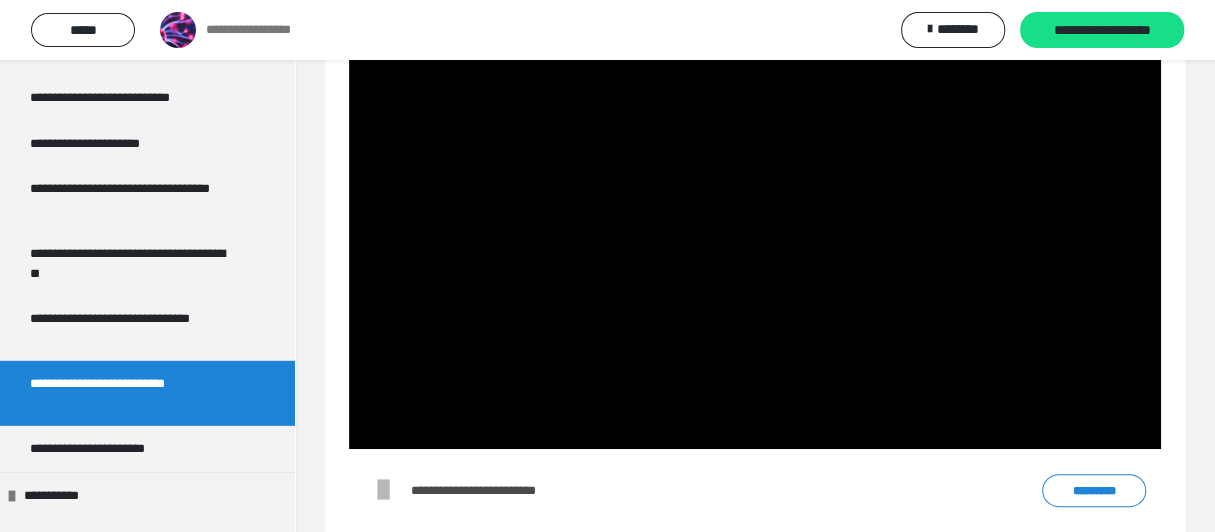 scroll, scrollTop: 76, scrollLeft: 0, axis: vertical 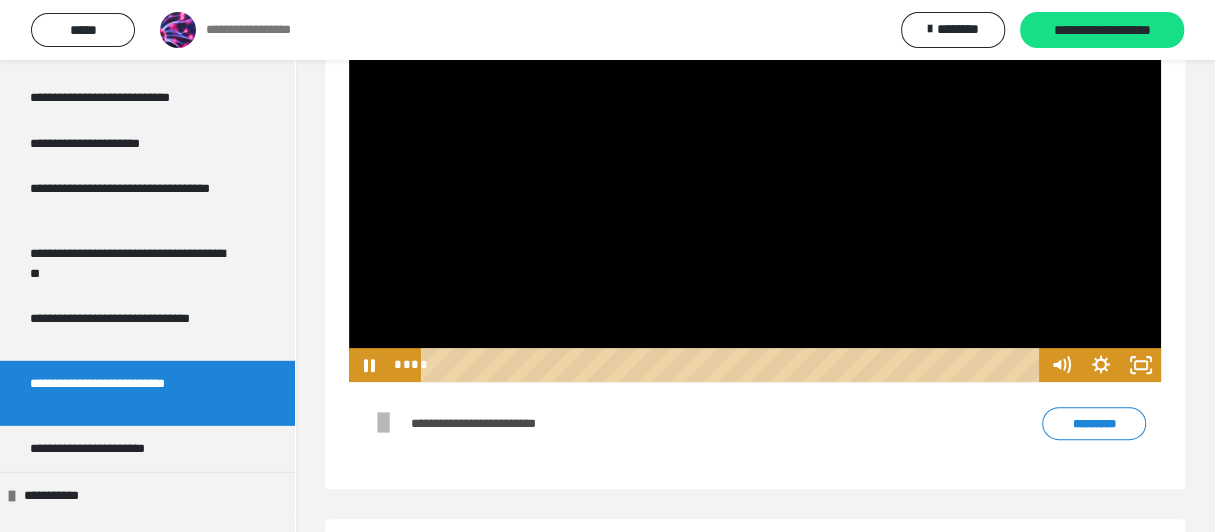click at bounding box center [755, 153] 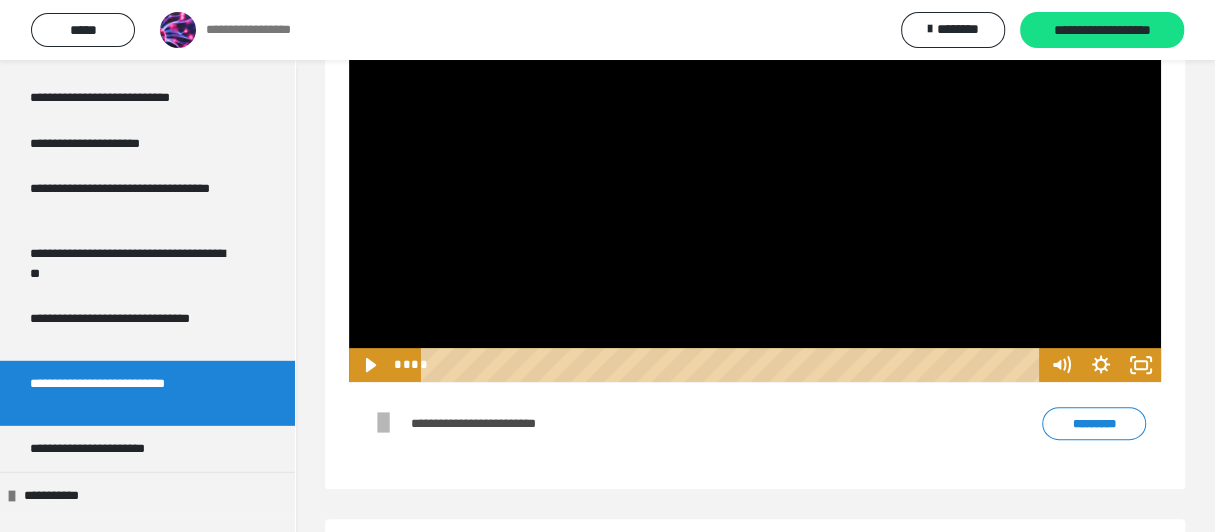 click at bounding box center [755, 153] 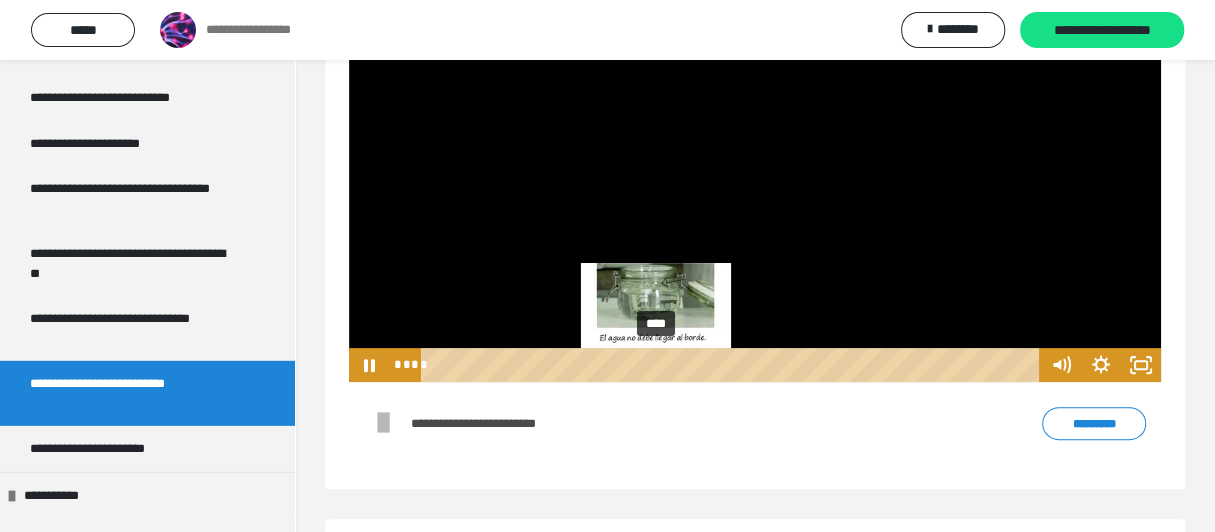 click on "****" at bounding box center (733, 365) 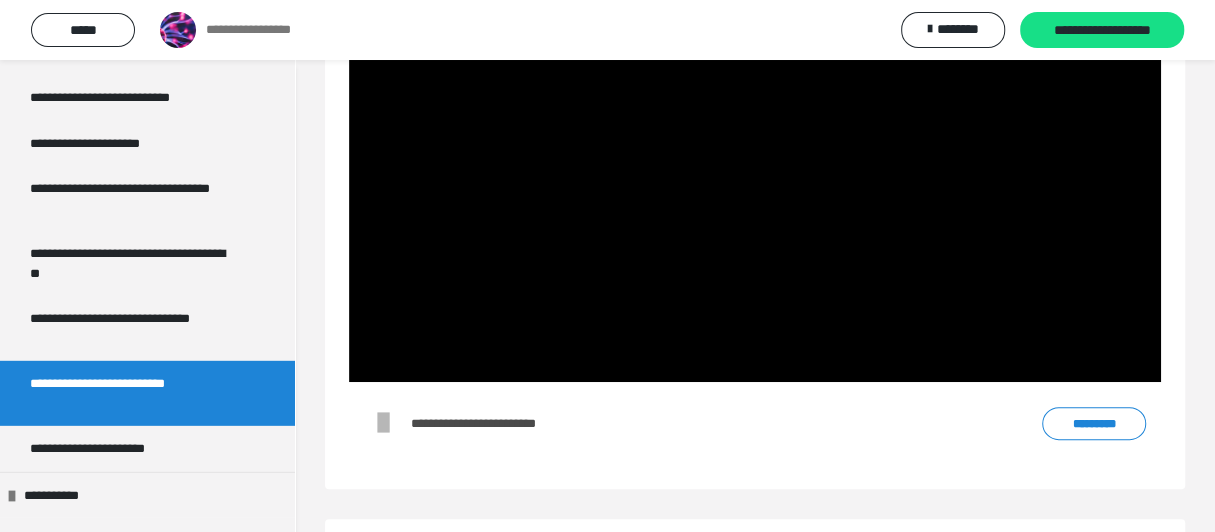 scroll, scrollTop: 0, scrollLeft: 0, axis: both 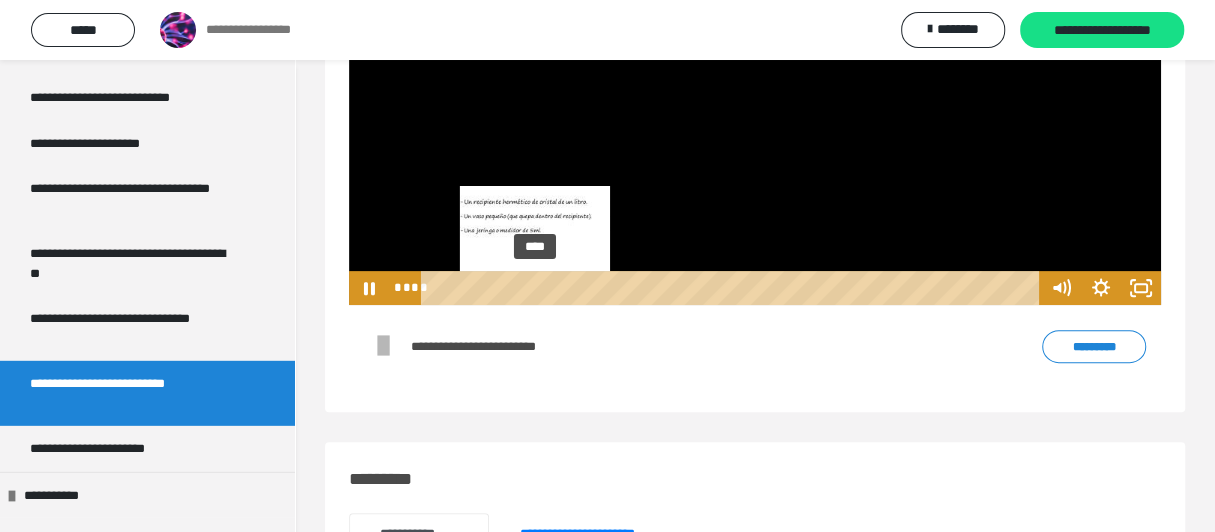 click on "****" at bounding box center [733, 288] 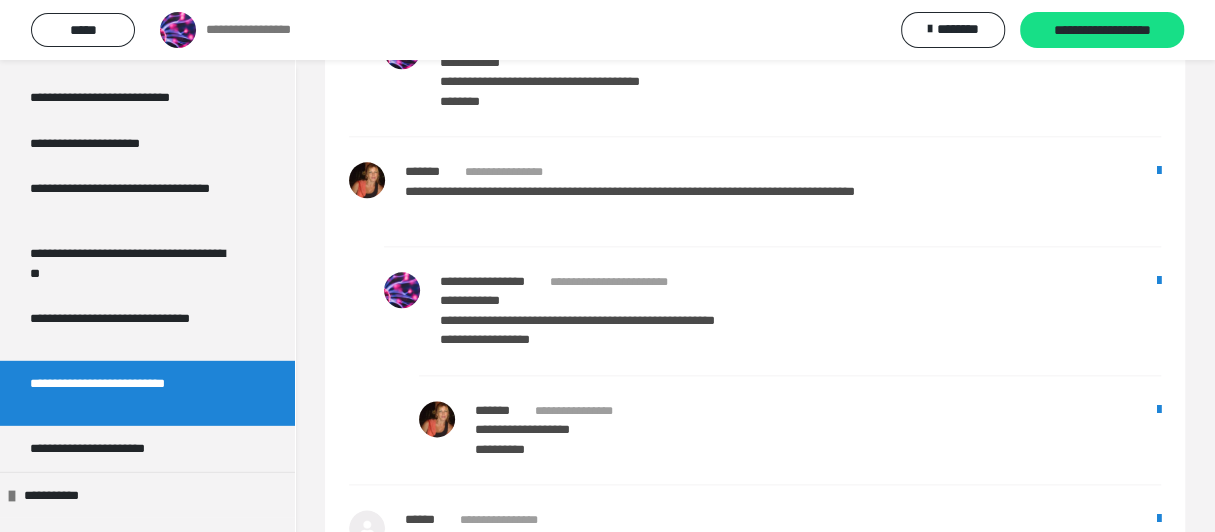 scroll, scrollTop: 0, scrollLeft: 0, axis: both 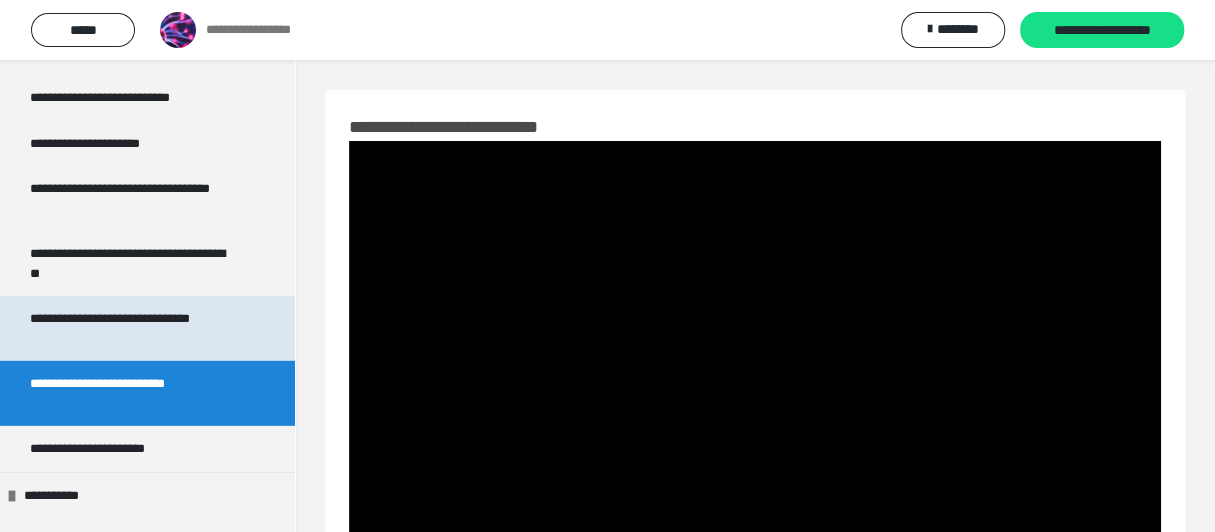 click on "**********" at bounding box center [110, 318] 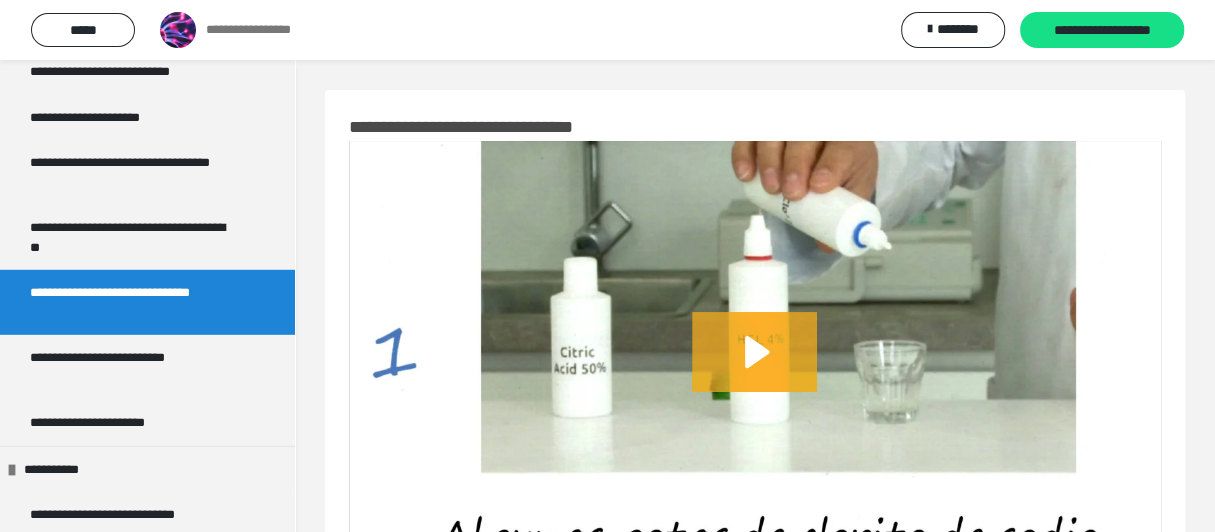 scroll, scrollTop: 3281, scrollLeft: 0, axis: vertical 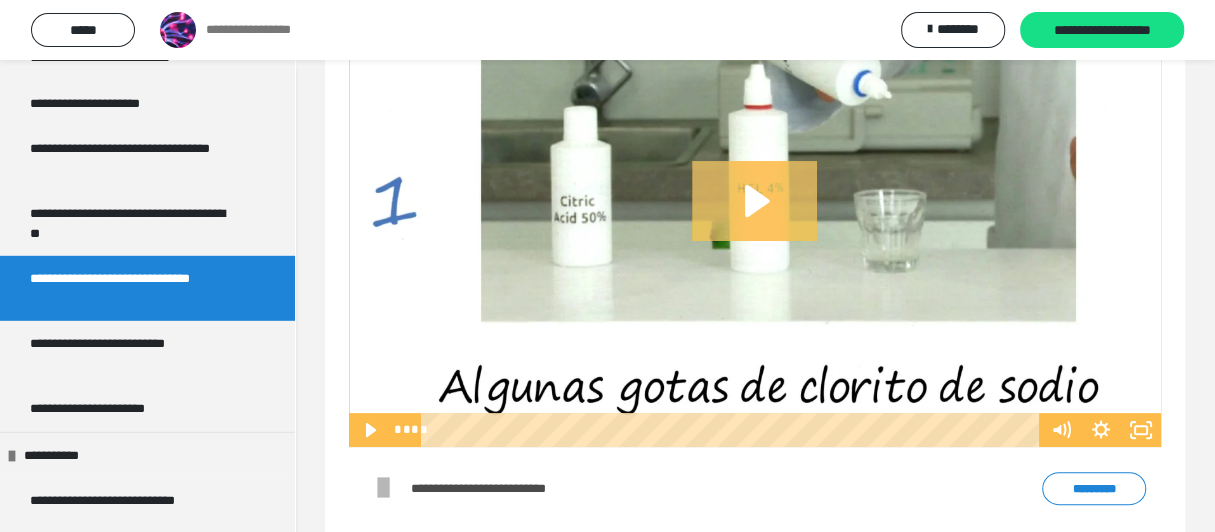 click 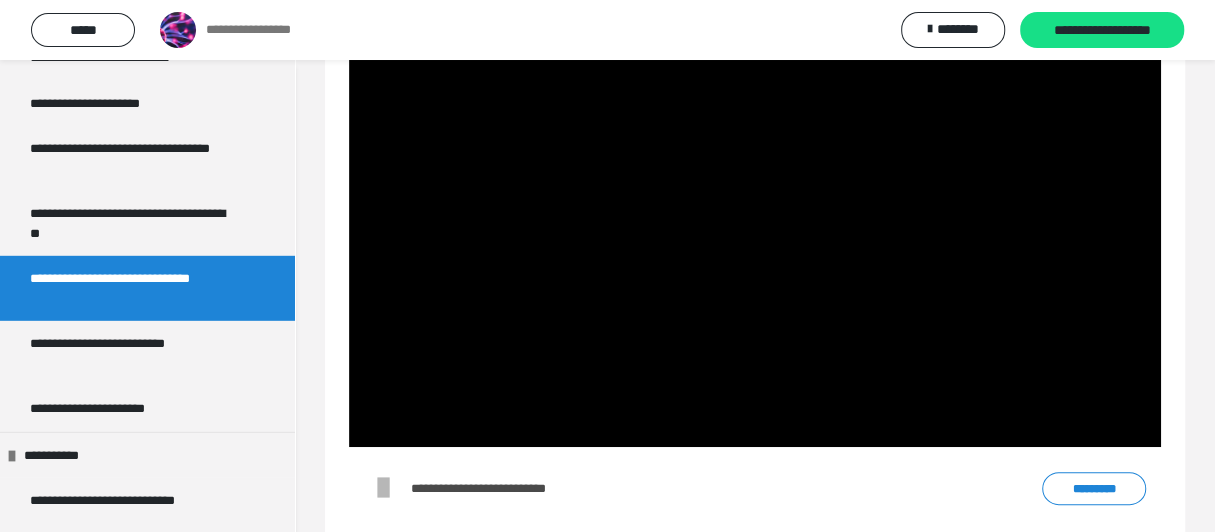 click at bounding box center (755, 218) 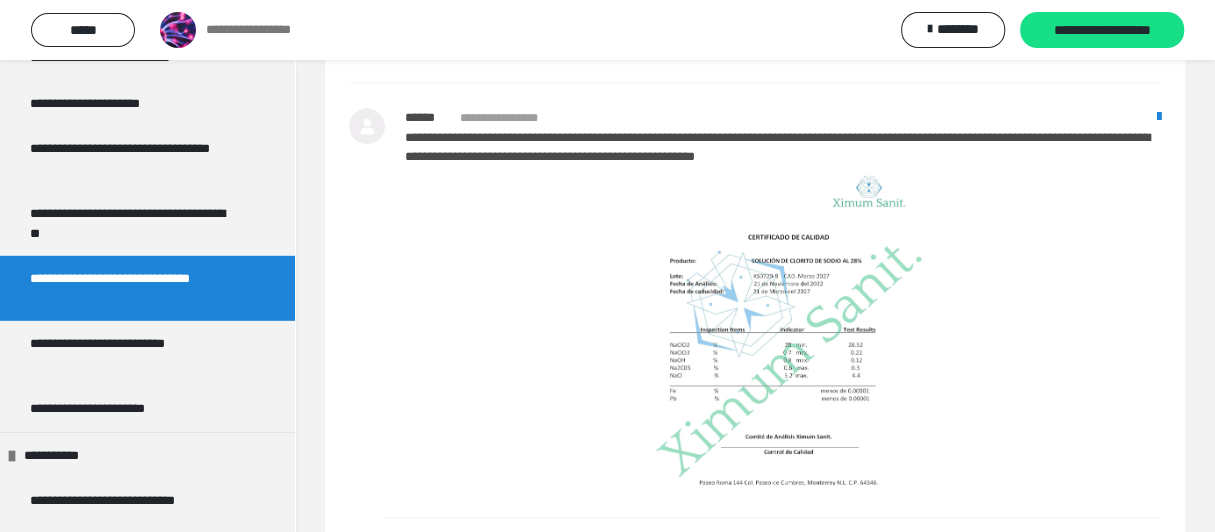 scroll, scrollTop: 1051, scrollLeft: 0, axis: vertical 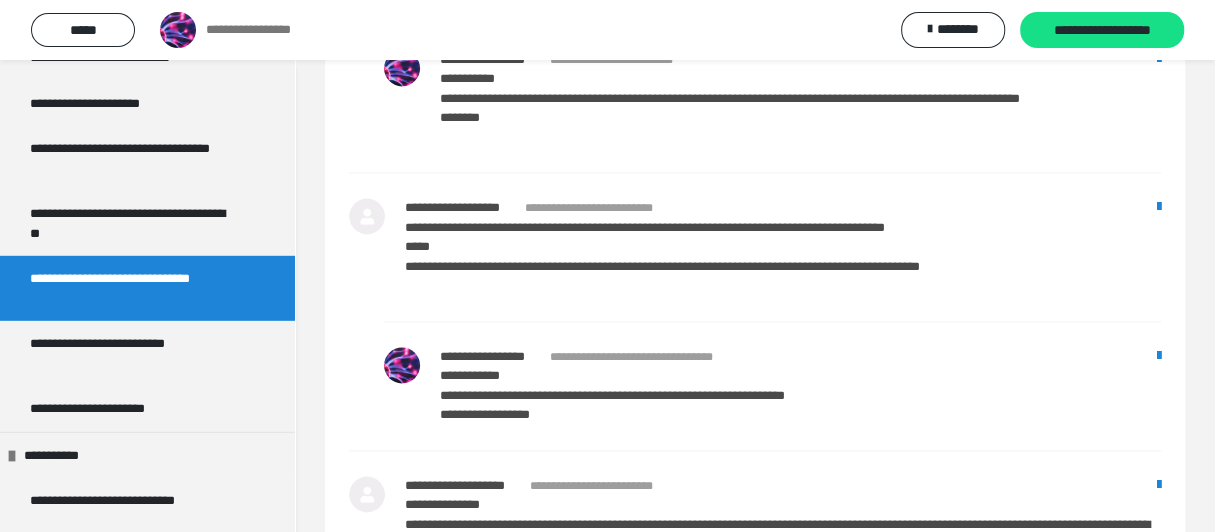 type 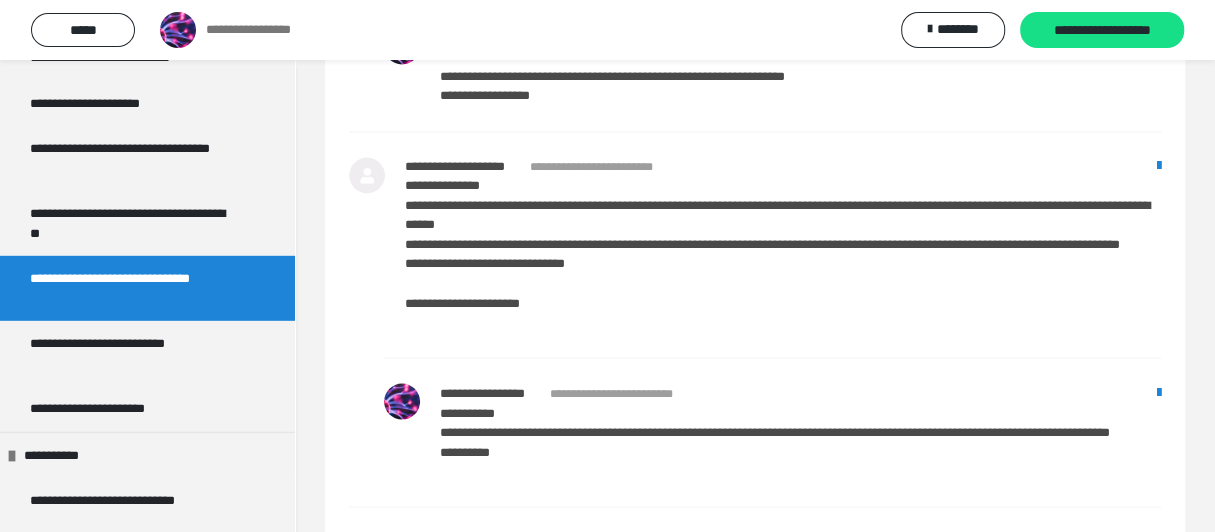 scroll, scrollTop: 1885, scrollLeft: 0, axis: vertical 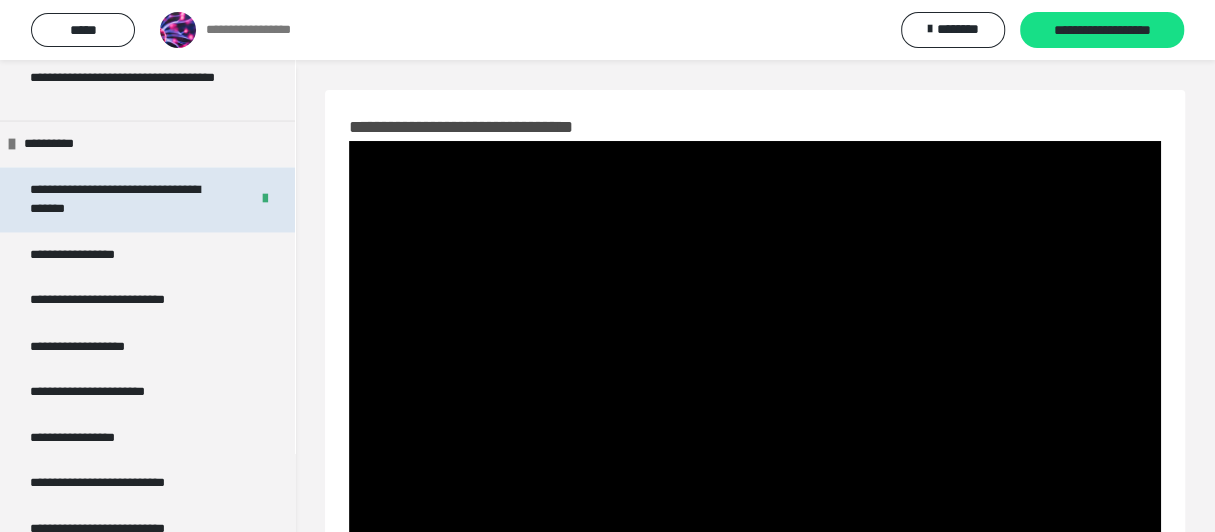 click on "**********" at bounding box center [115, 199] 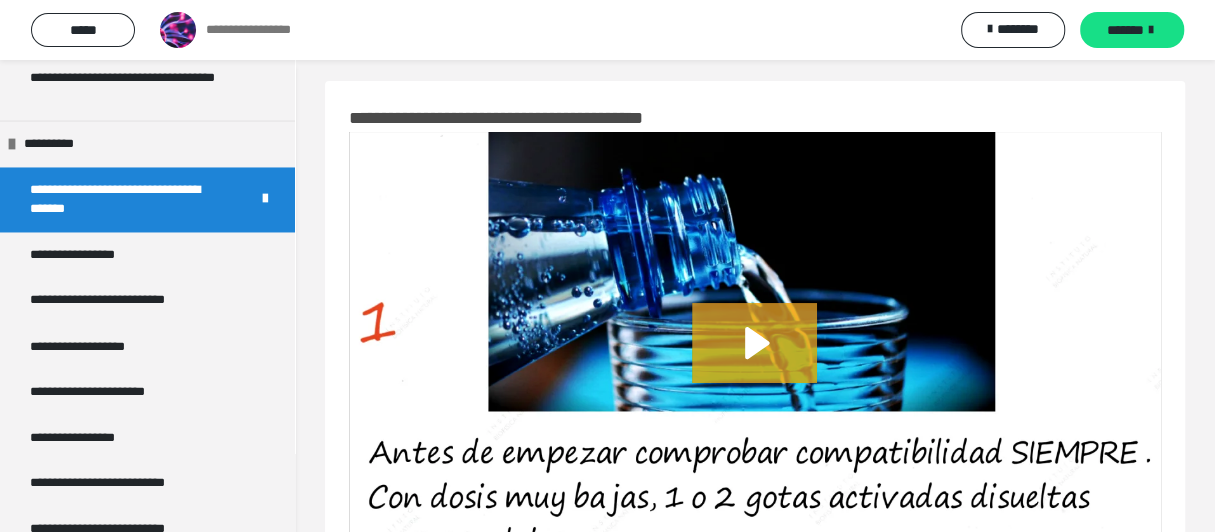 scroll, scrollTop: 0, scrollLeft: 0, axis: both 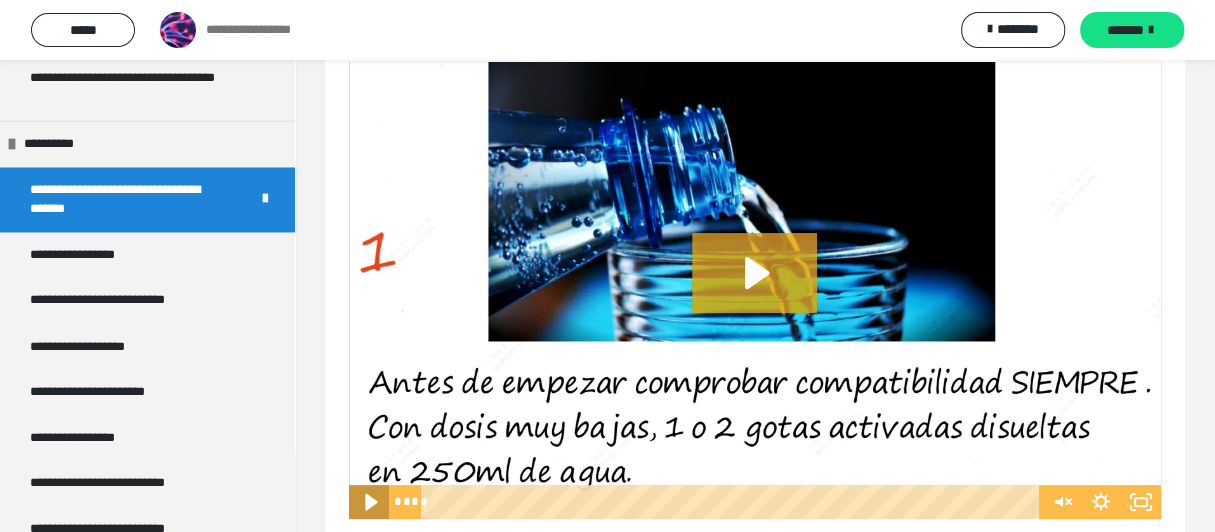 click 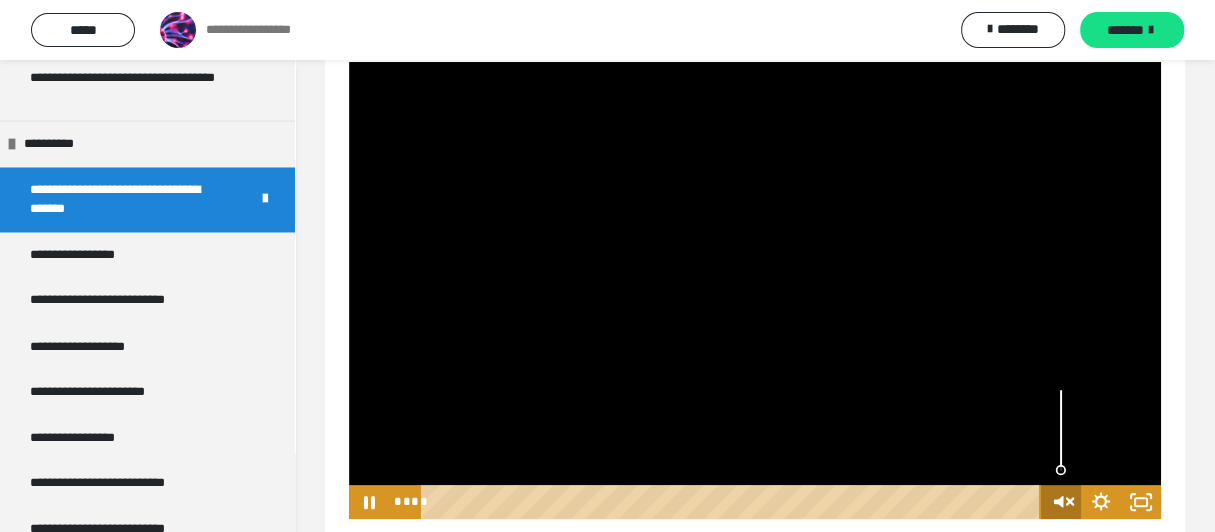 click 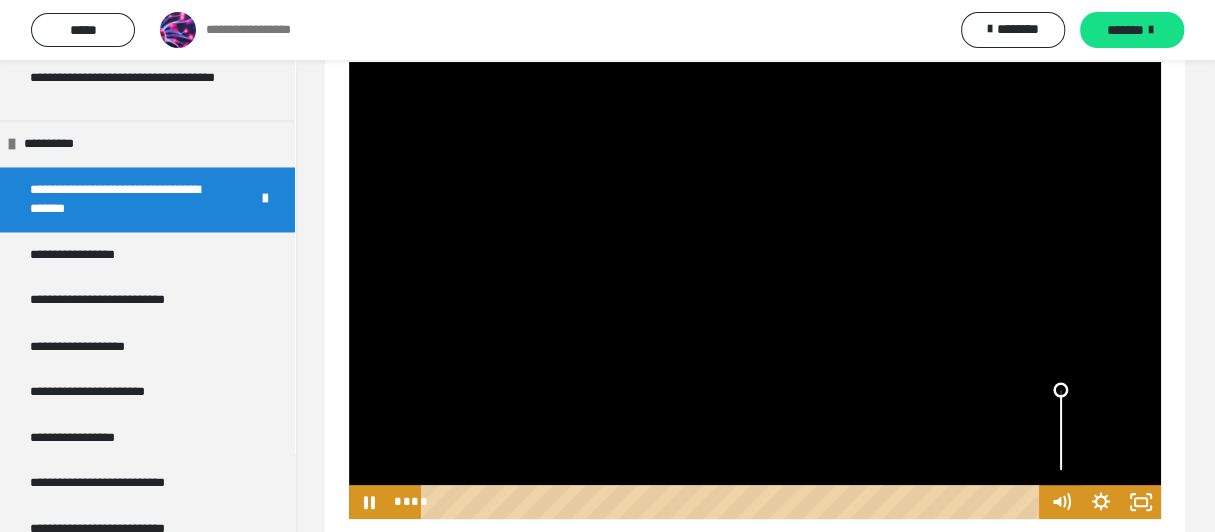 drag, startPoint x: 1061, startPoint y: 469, endPoint x: 1073, endPoint y: 357, distance: 112.64102 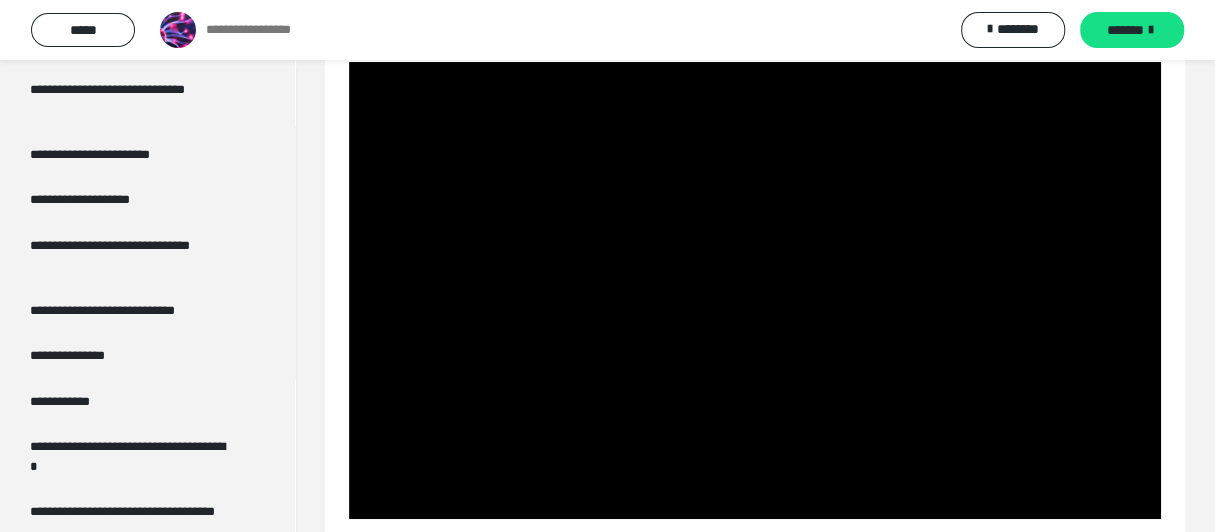 scroll, scrollTop: 1418, scrollLeft: 0, axis: vertical 